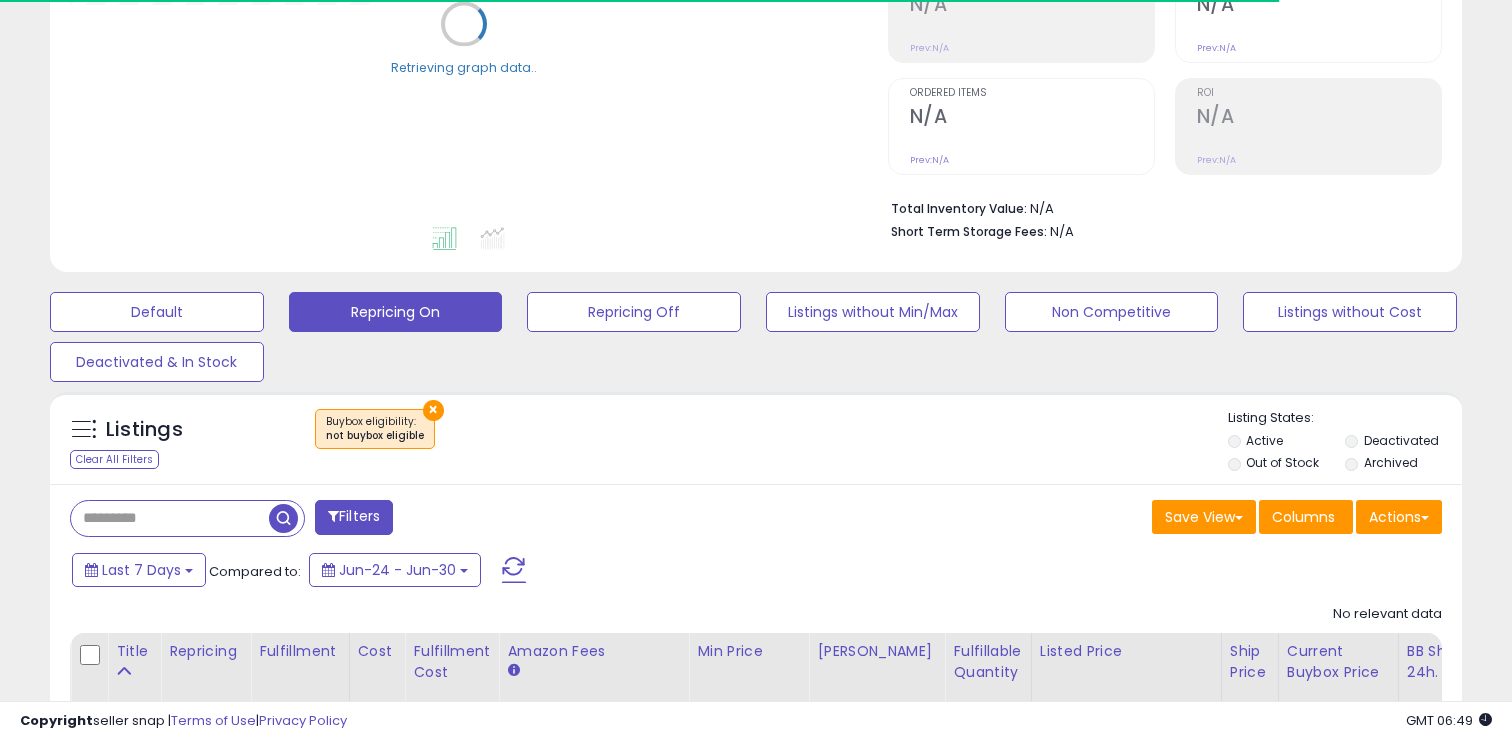 scroll, scrollTop: 464, scrollLeft: 0, axis: vertical 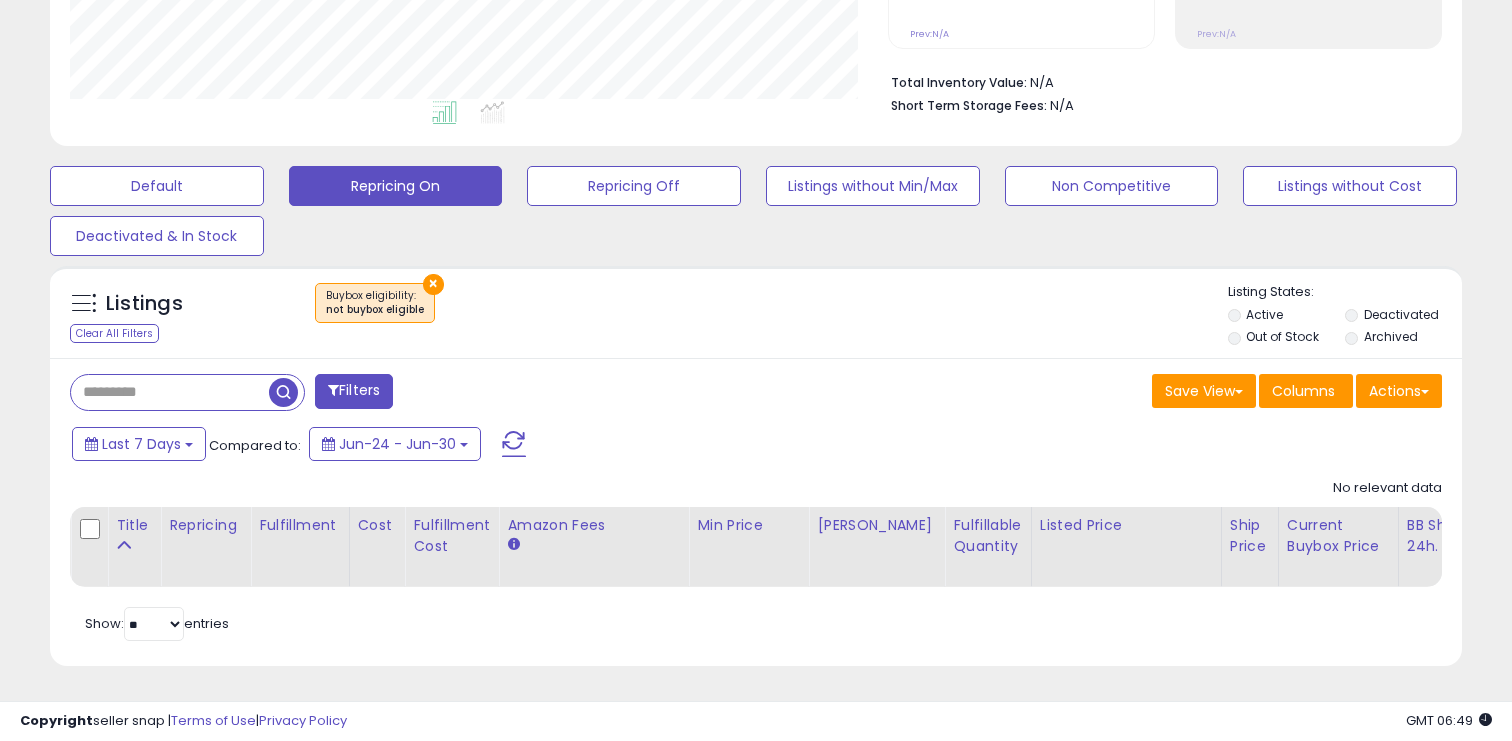 click on "×" at bounding box center [433, 284] 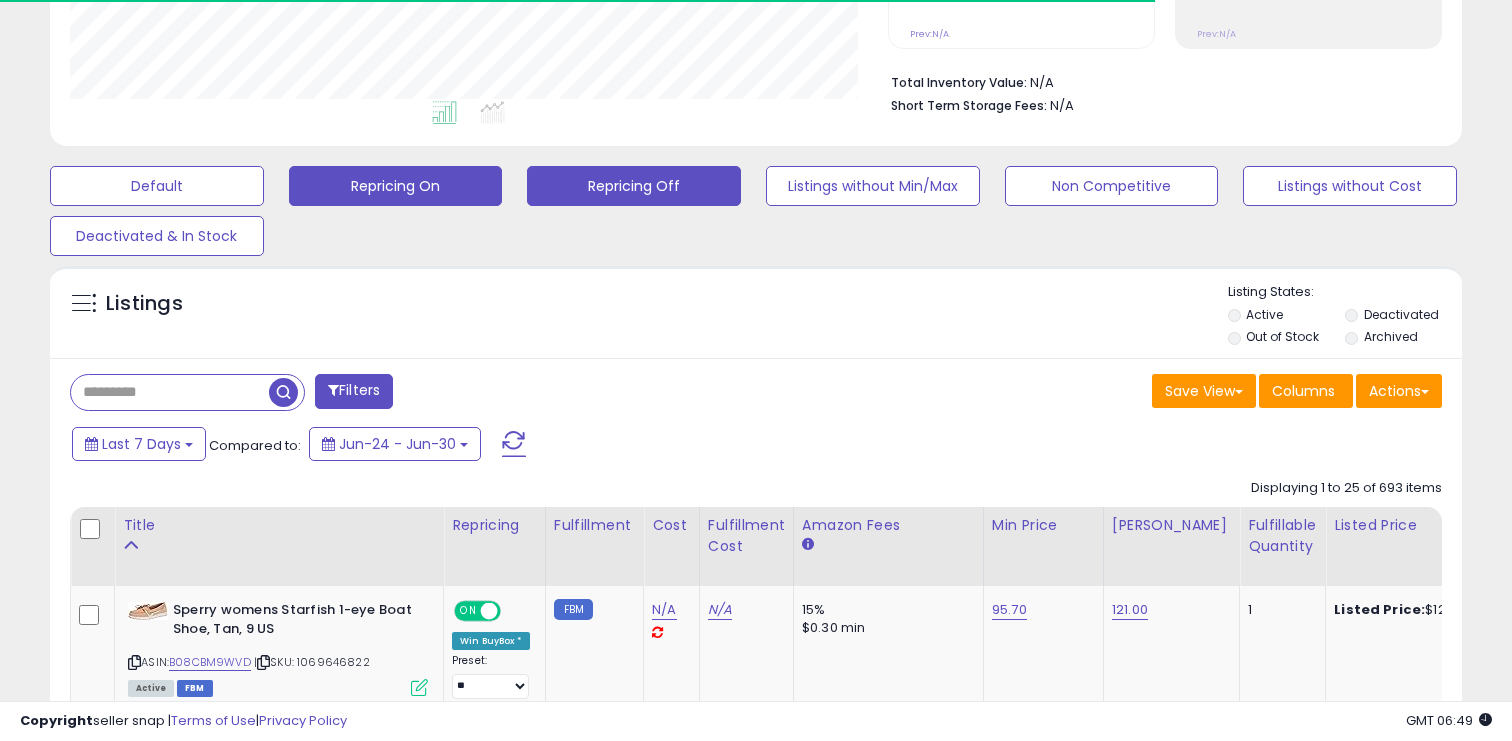 click on "Repricing Off" at bounding box center [157, 186] 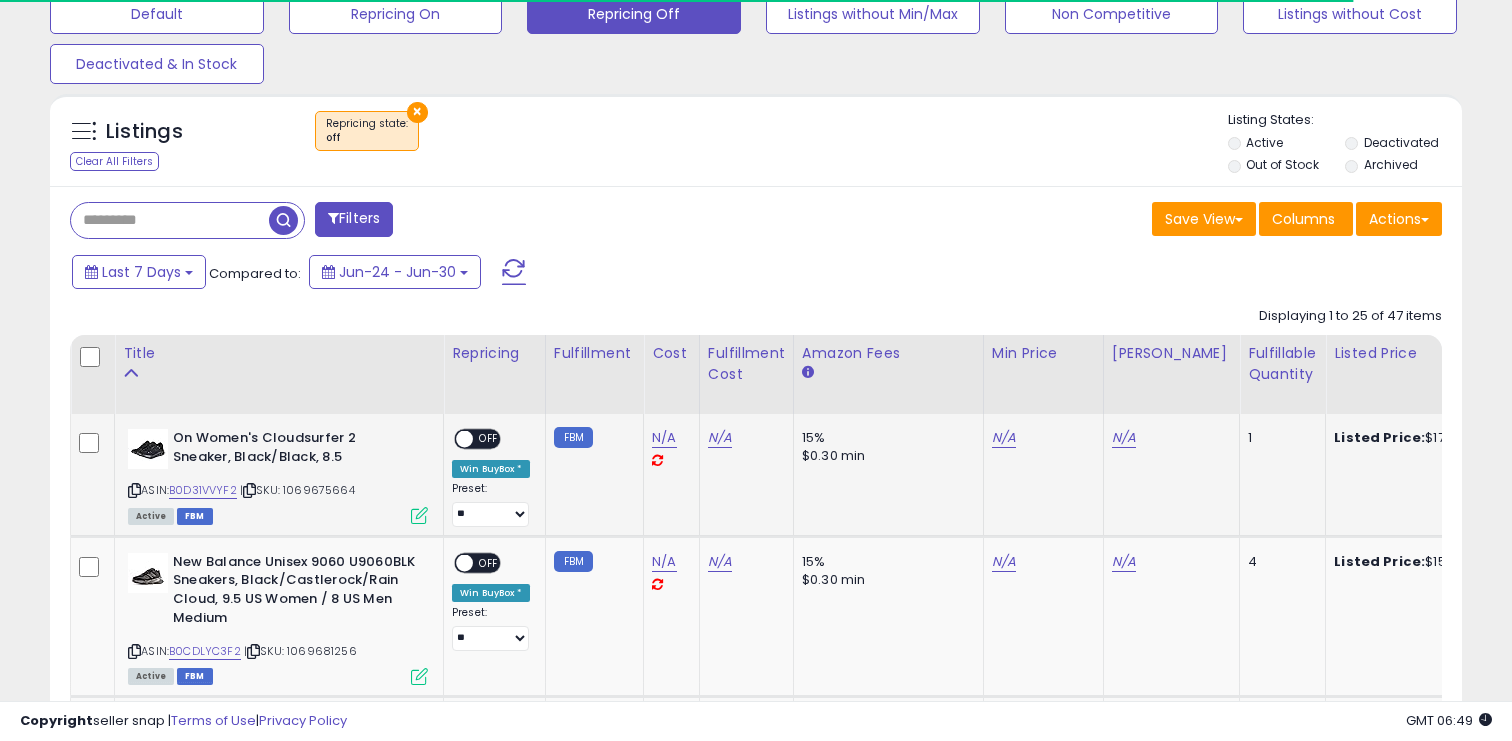 scroll, scrollTop: 645, scrollLeft: 0, axis: vertical 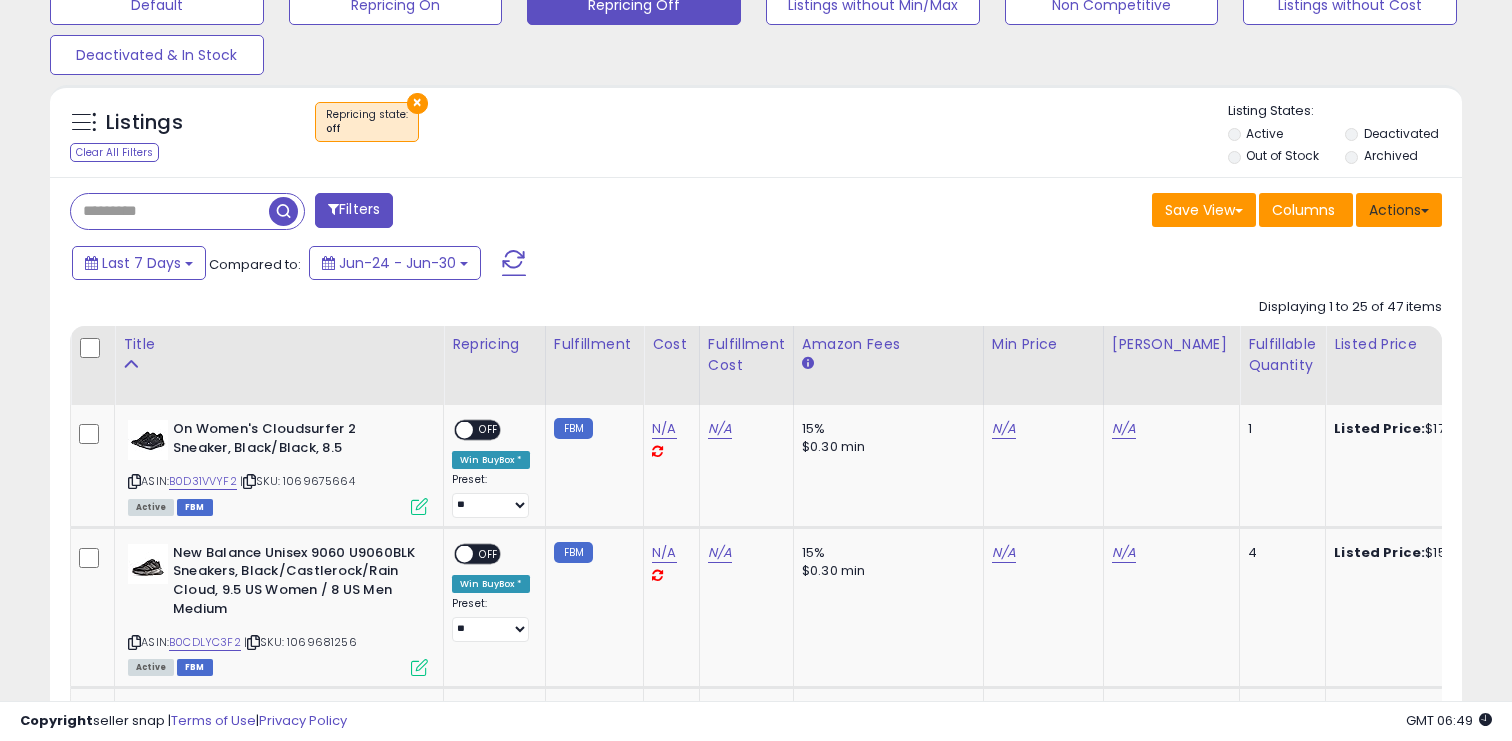 click on "Actions" at bounding box center [1399, 210] 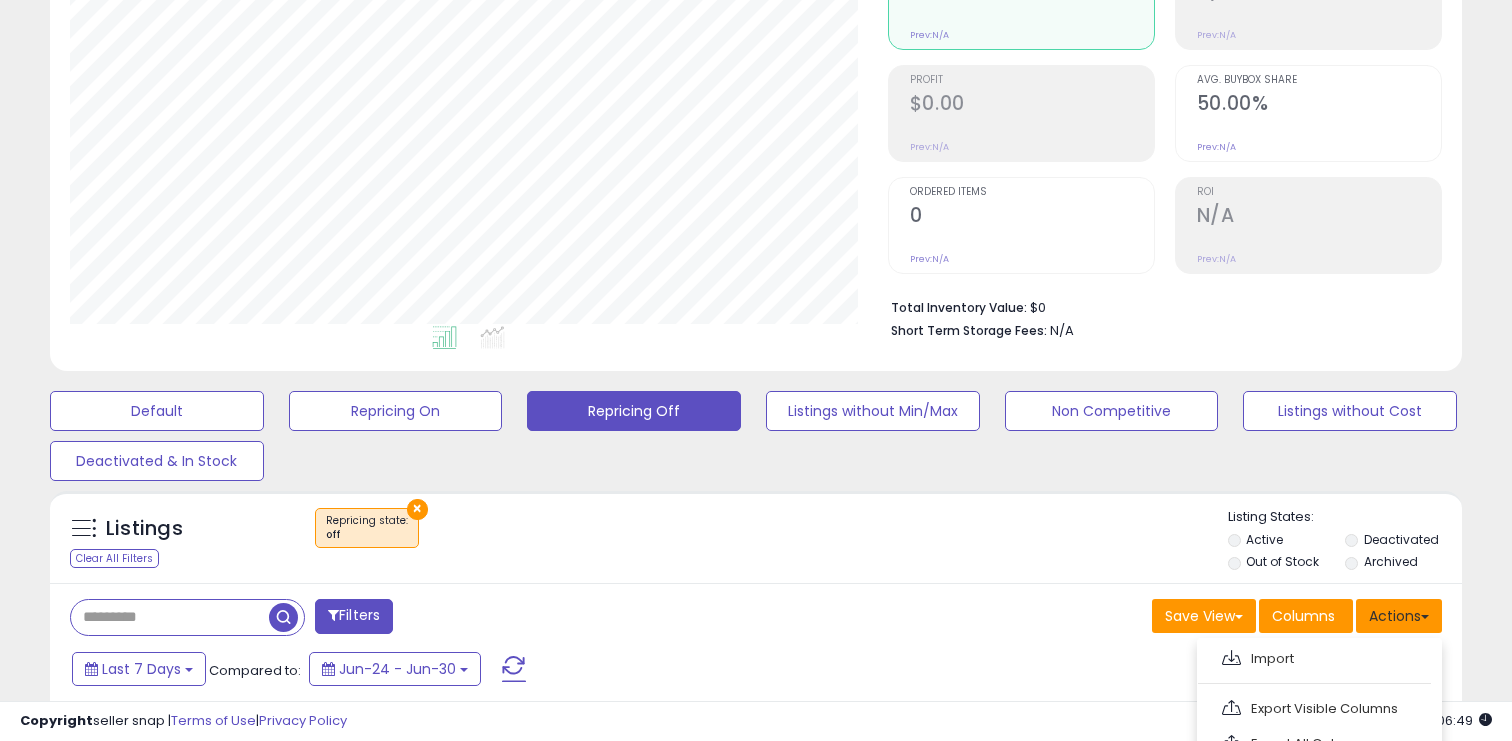 scroll, scrollTop: 266, scrollLeft: 0, axis: vertical 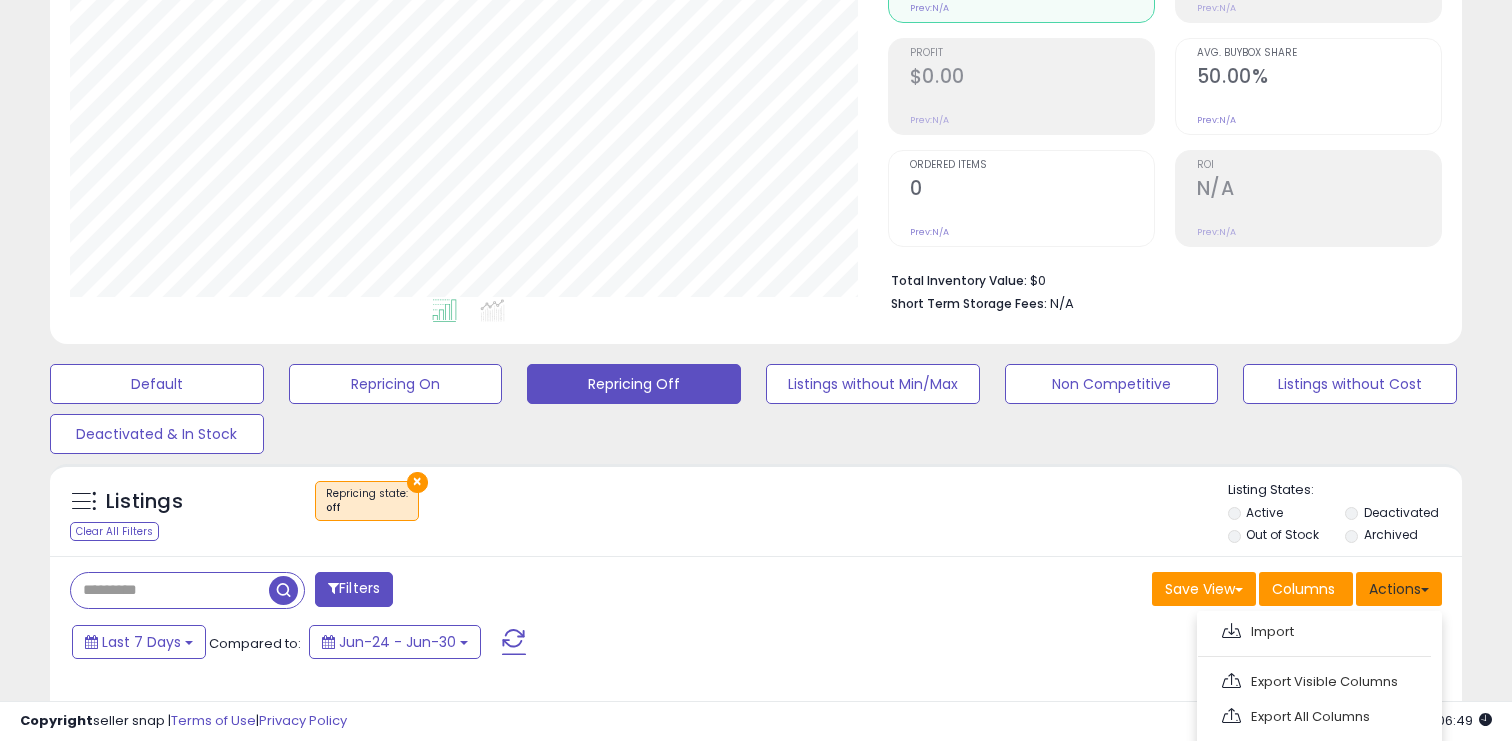 click on "Actions" at bounding box center [1399, 589] 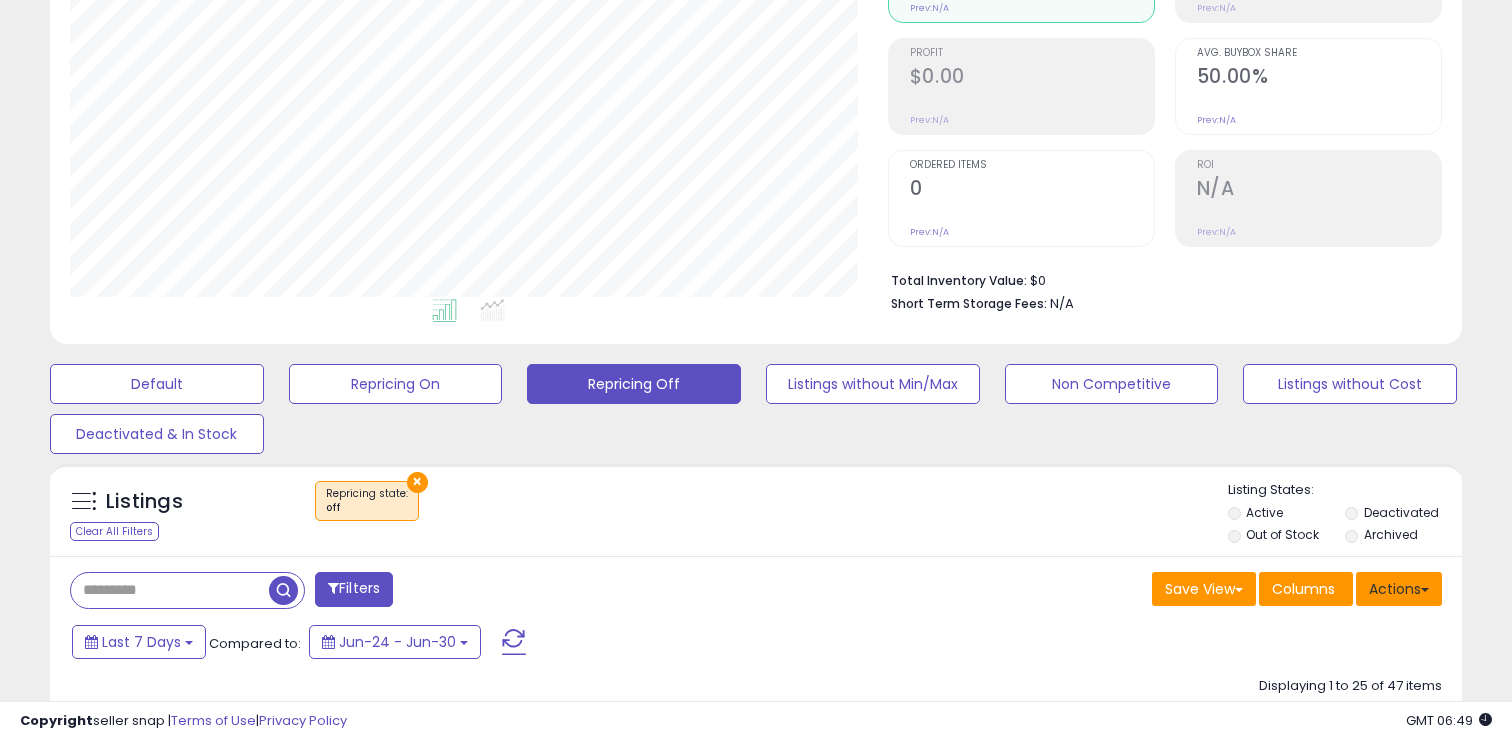 click on "Actions" at bounding box center [1399, 589] 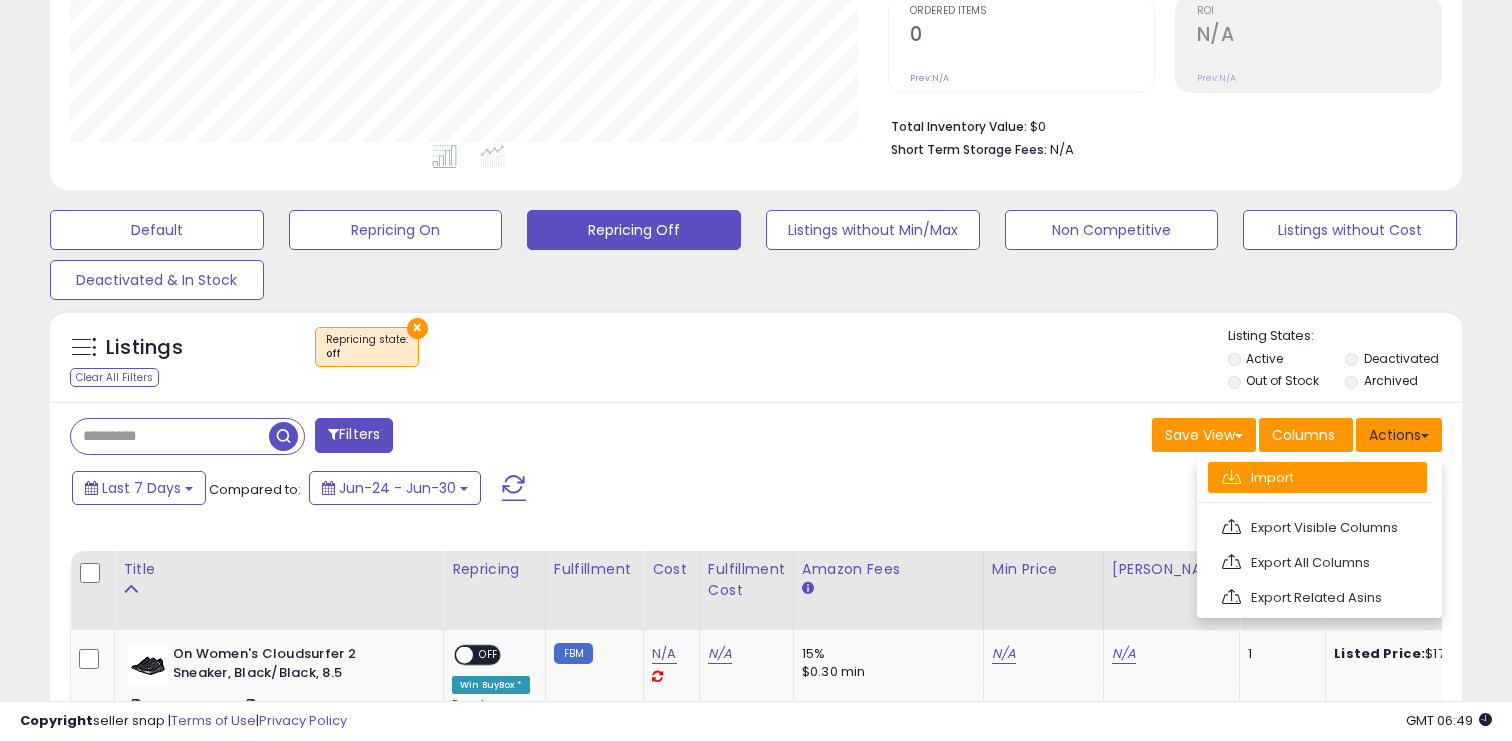 scroll, scrollTop: 428, scrollLeft: 0, axis: vertical 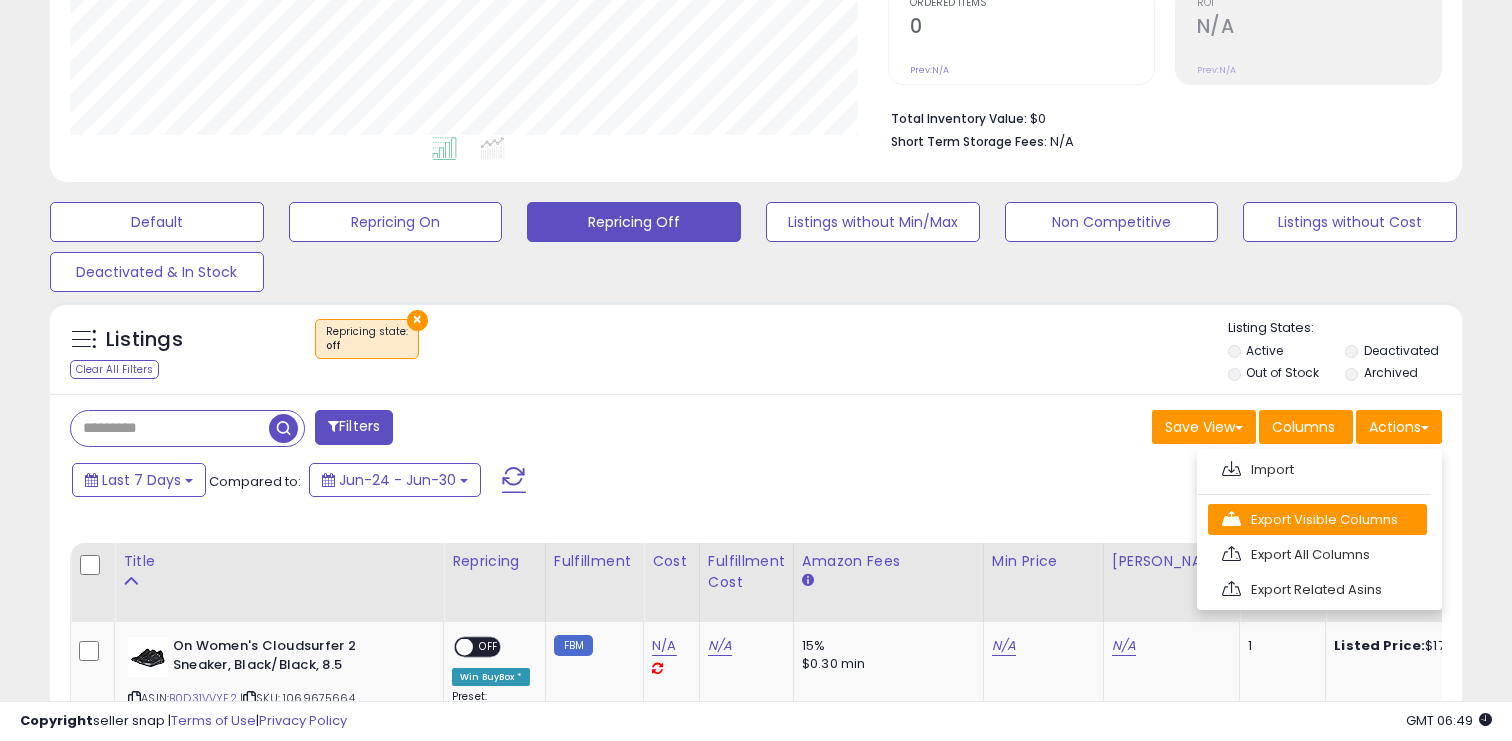 click on "Export Visible Columns" at bounding box center [1317, 519] 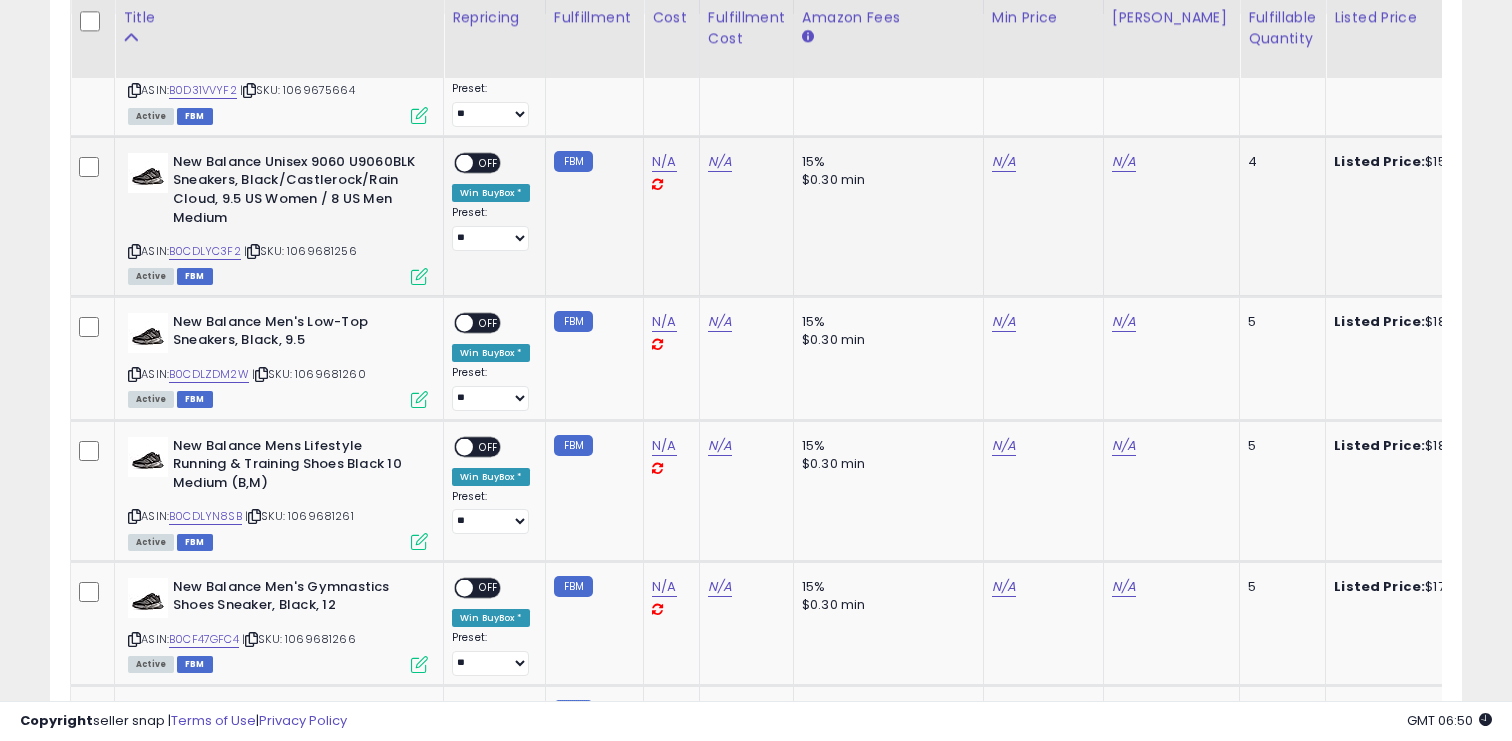 scroll, scrollTop: 804, scrollLeft: 0, axis: vertical 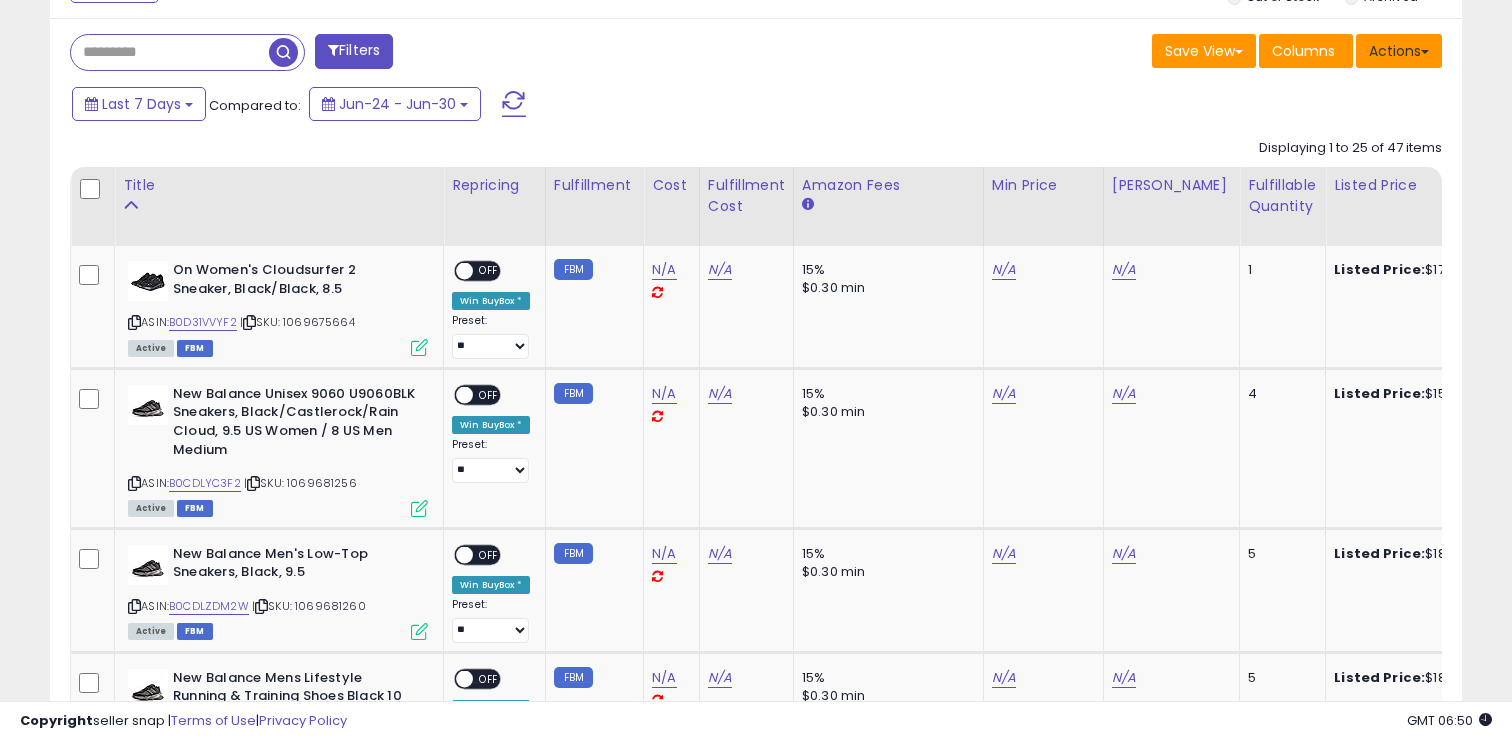 click on "Actions" at bounding box center [1399, 51] 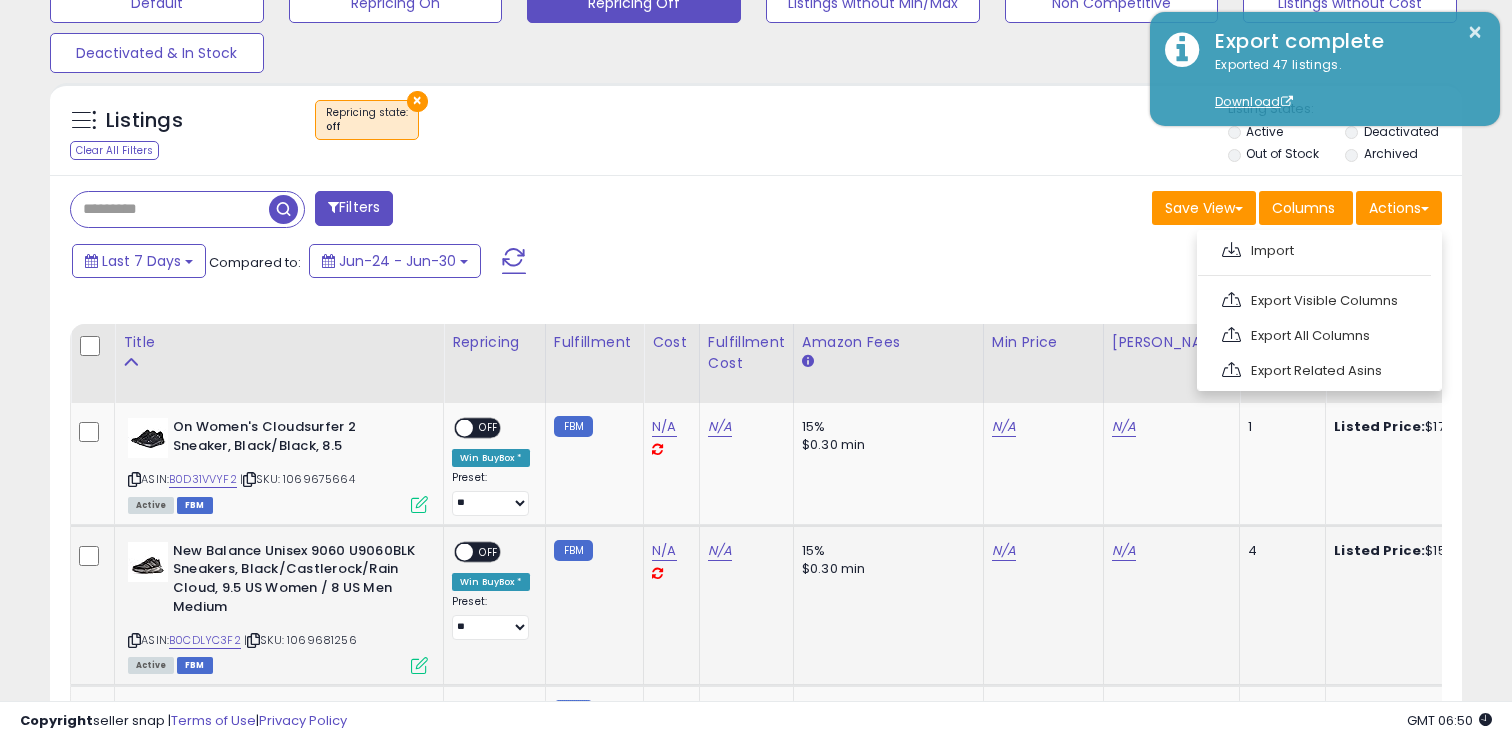 scroll, scrollTop: 615, scrollLeft: 0, axis: vertical 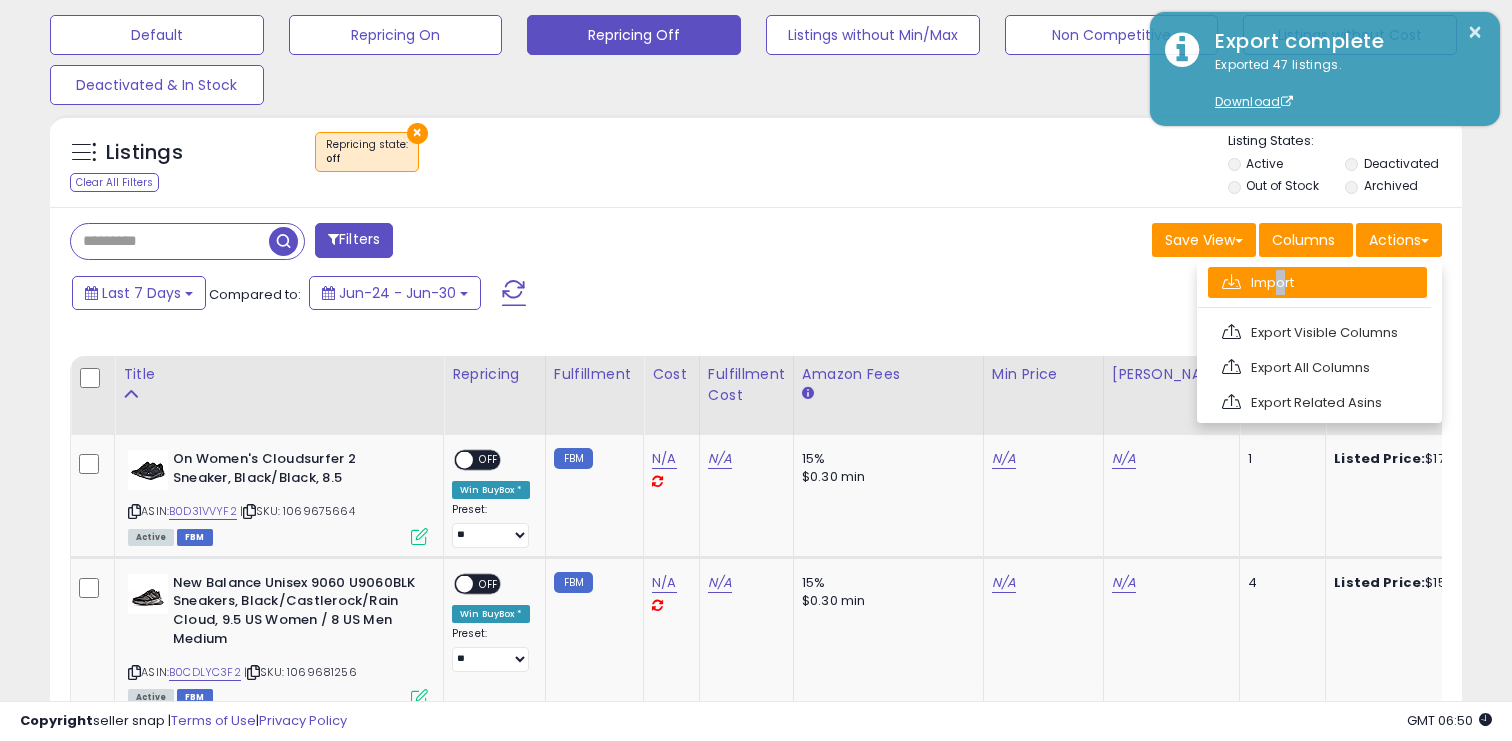 click on "Import" at bounding box center (1317, 282) 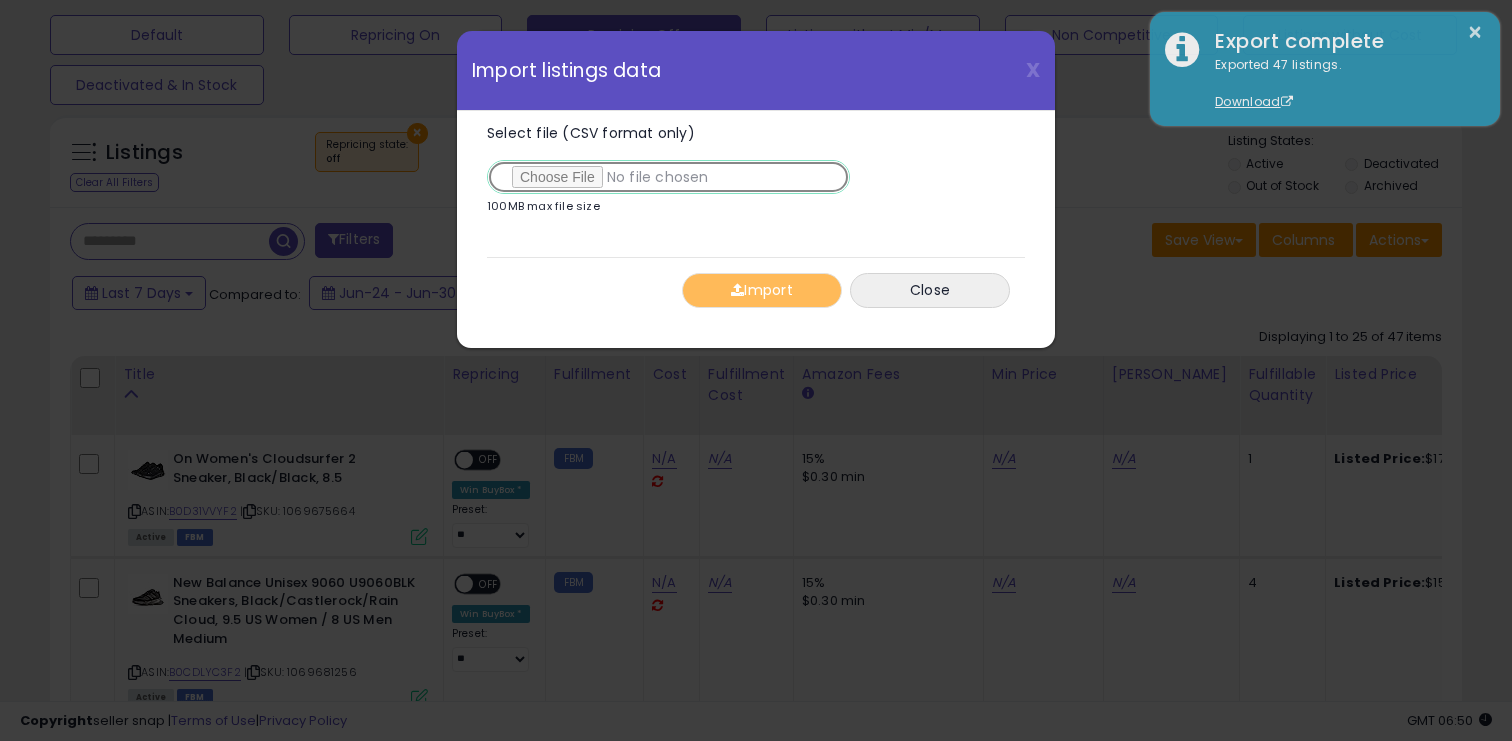 click on "Select file (CSV format only)" at bounding box center [668, 177] 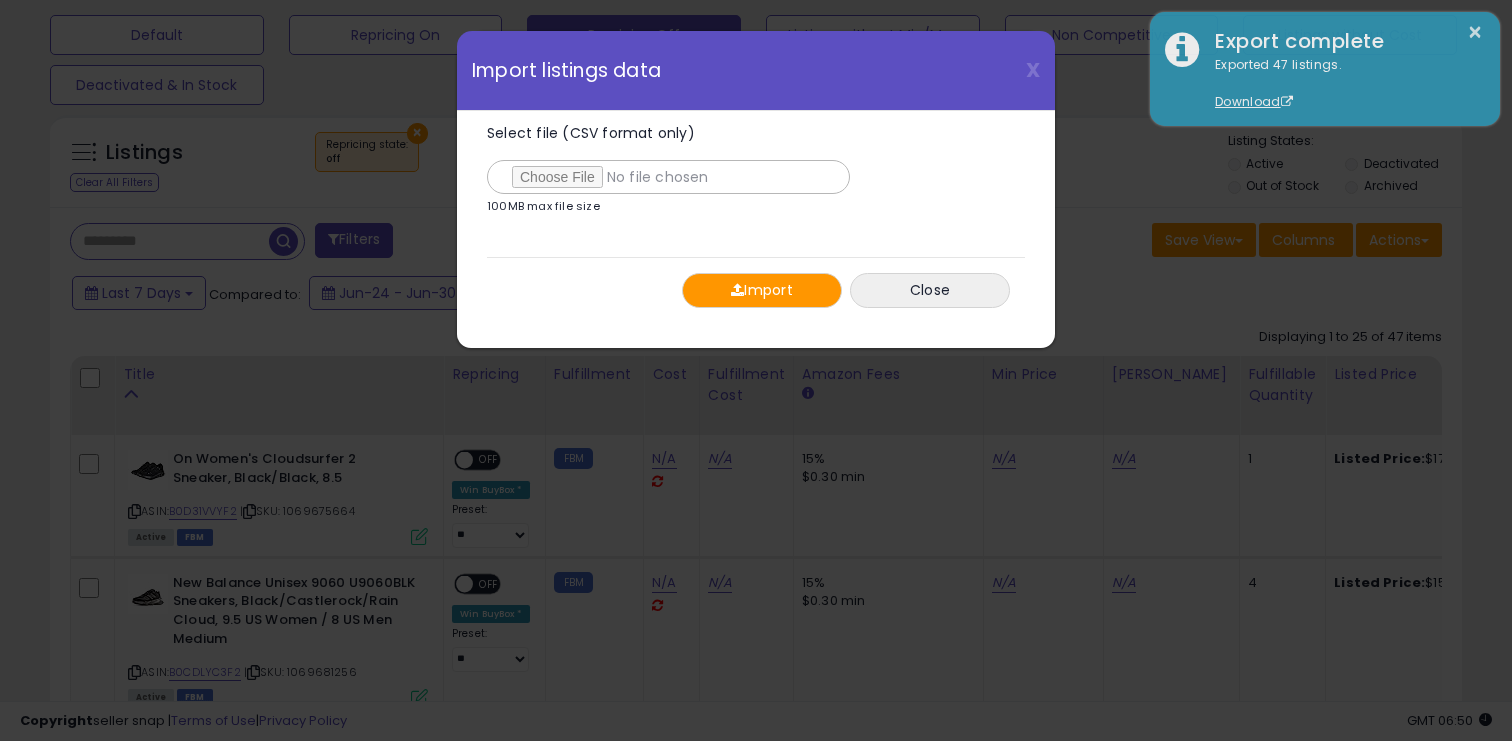 click on "Import" at bounding box center (762, 290) 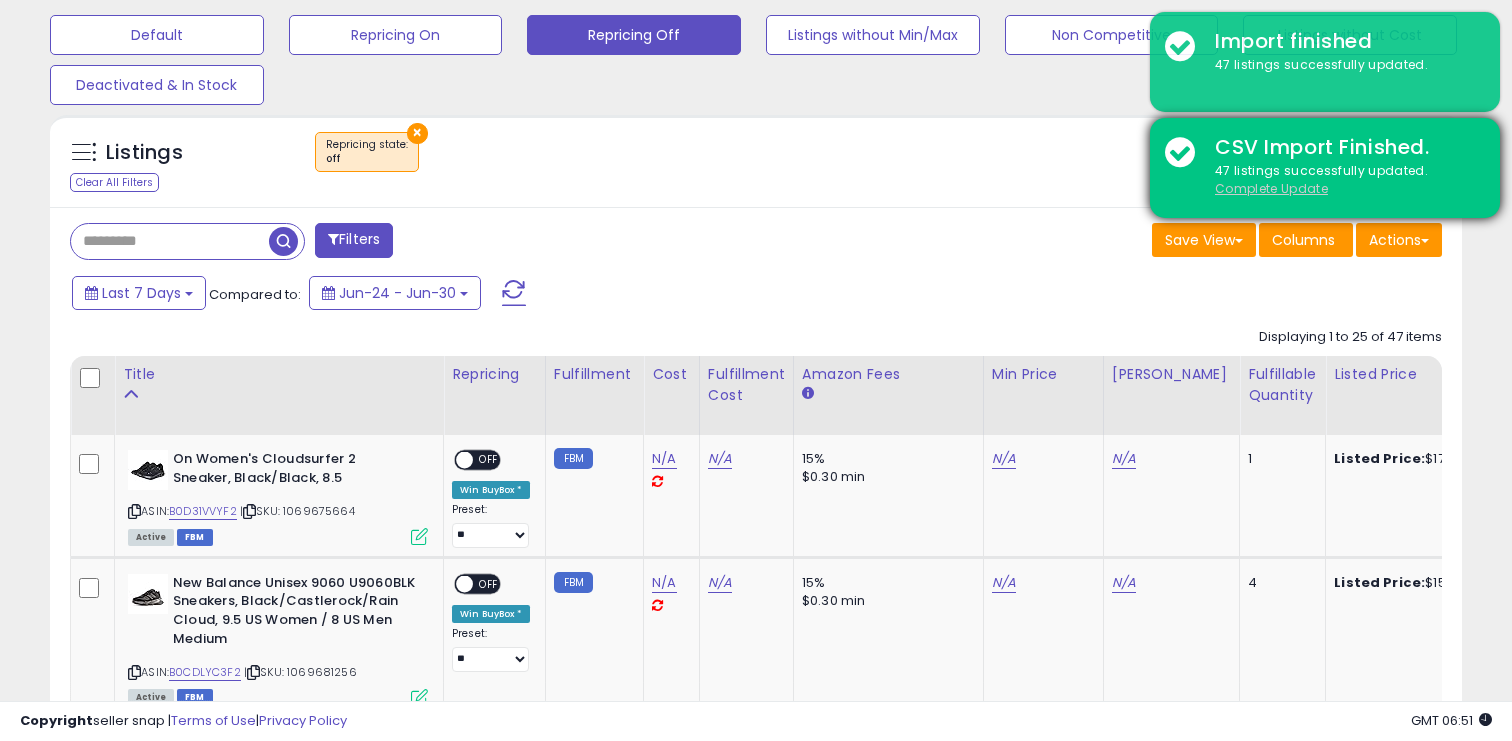 click on "Complete Update" at bounding box center [1271, 188] 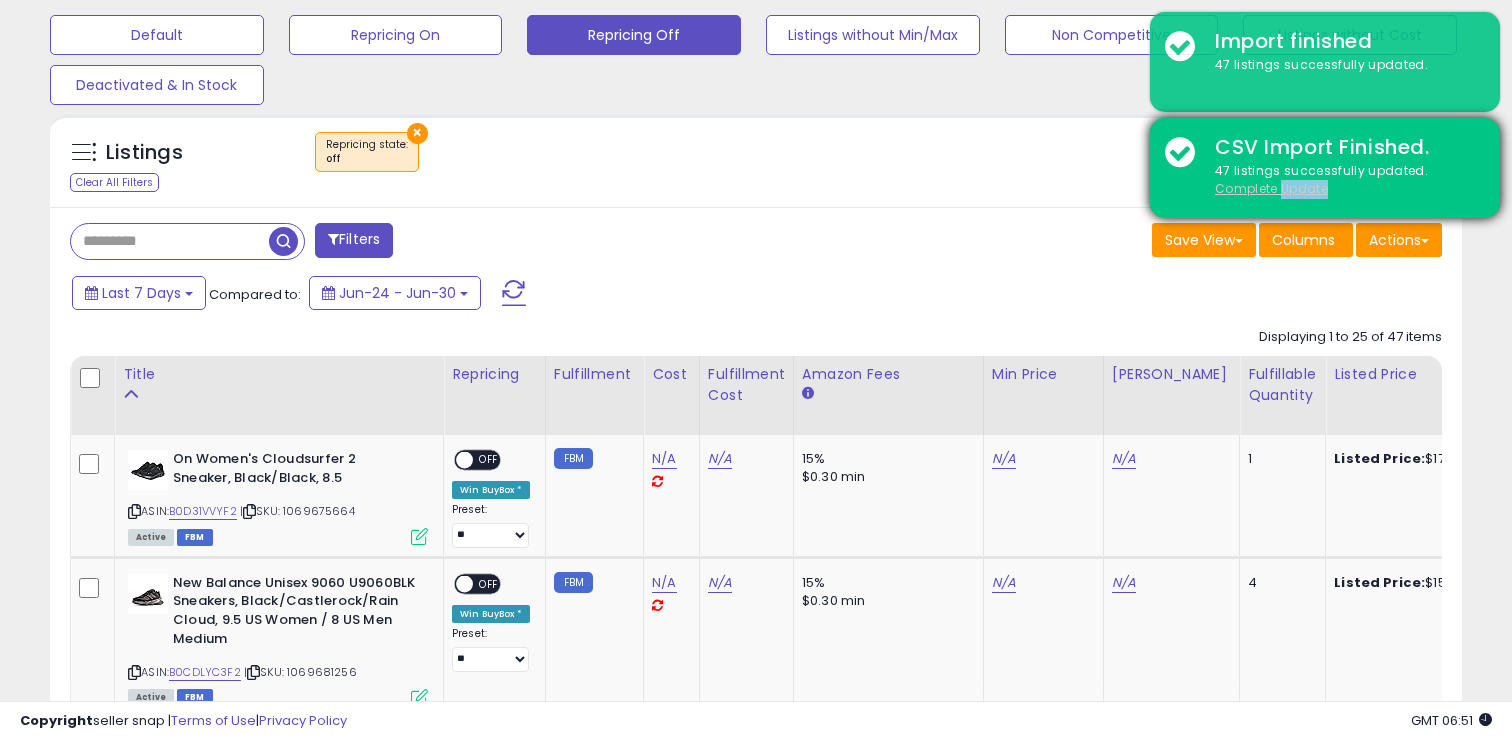 click on "Complete Update" at bounding box center [1271, 188] 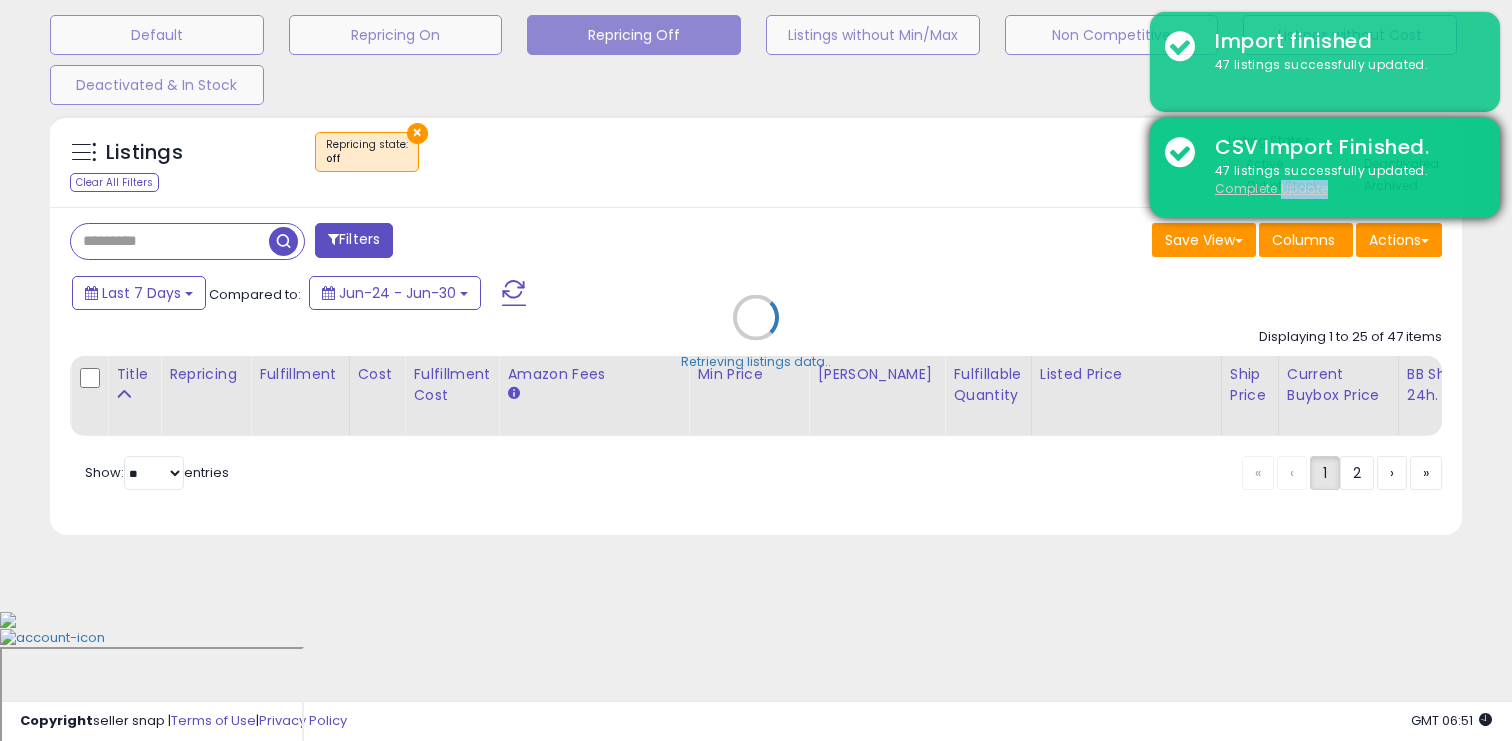 scroll, scrollTop: 484, scrollLeft: 0, axis: vertical 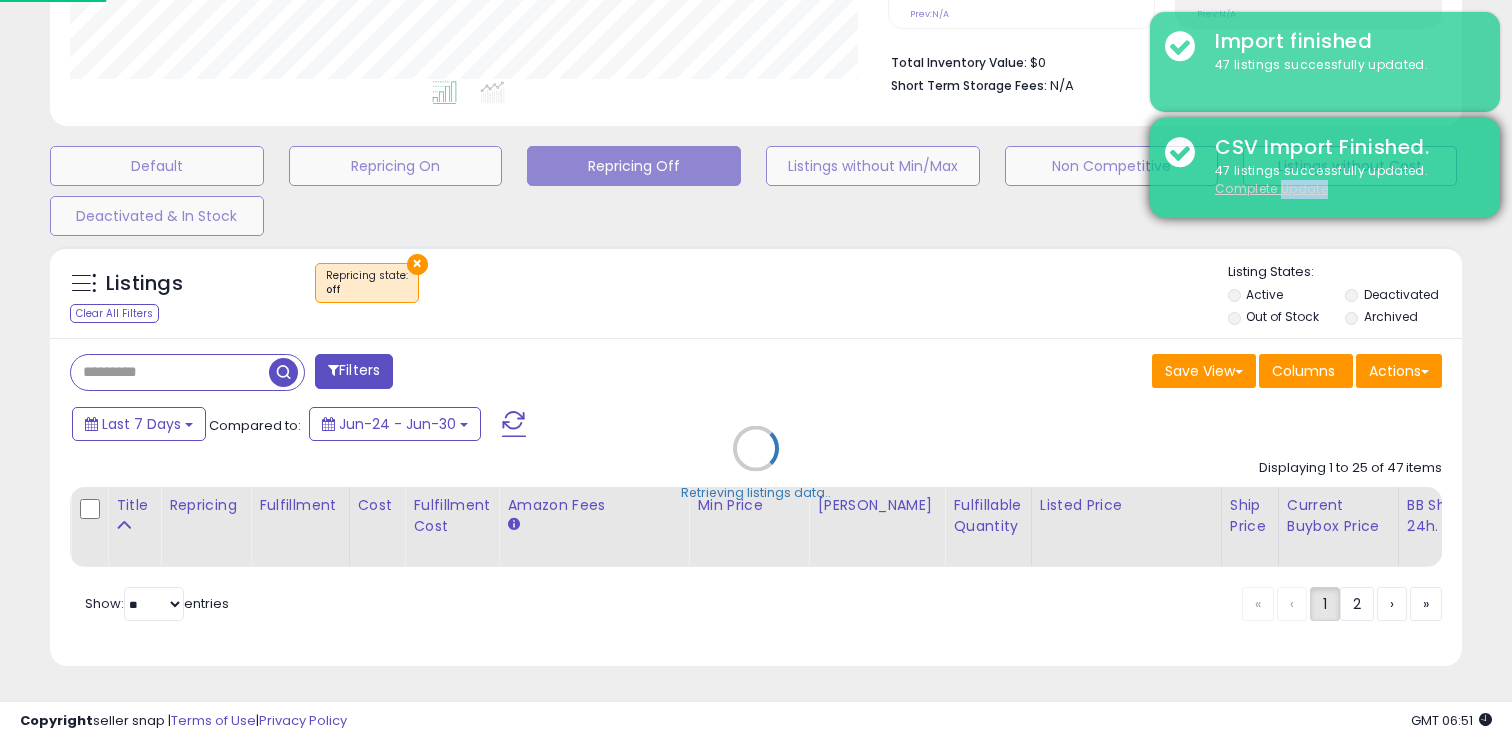 click on "Complete Update" at bounding box center [1271, 188] 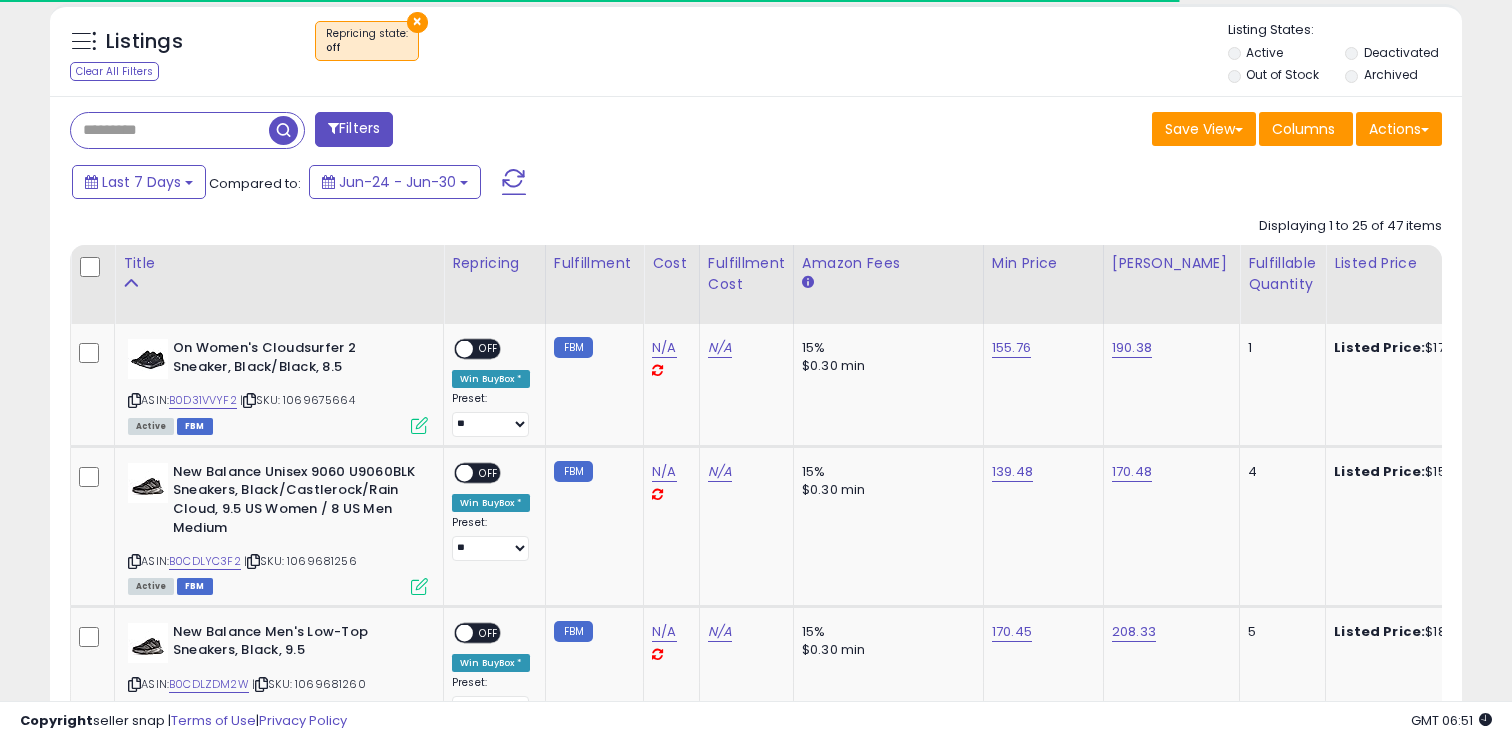 scroll, scrollTop: 736, scrollLeft: 0, axis: vertical 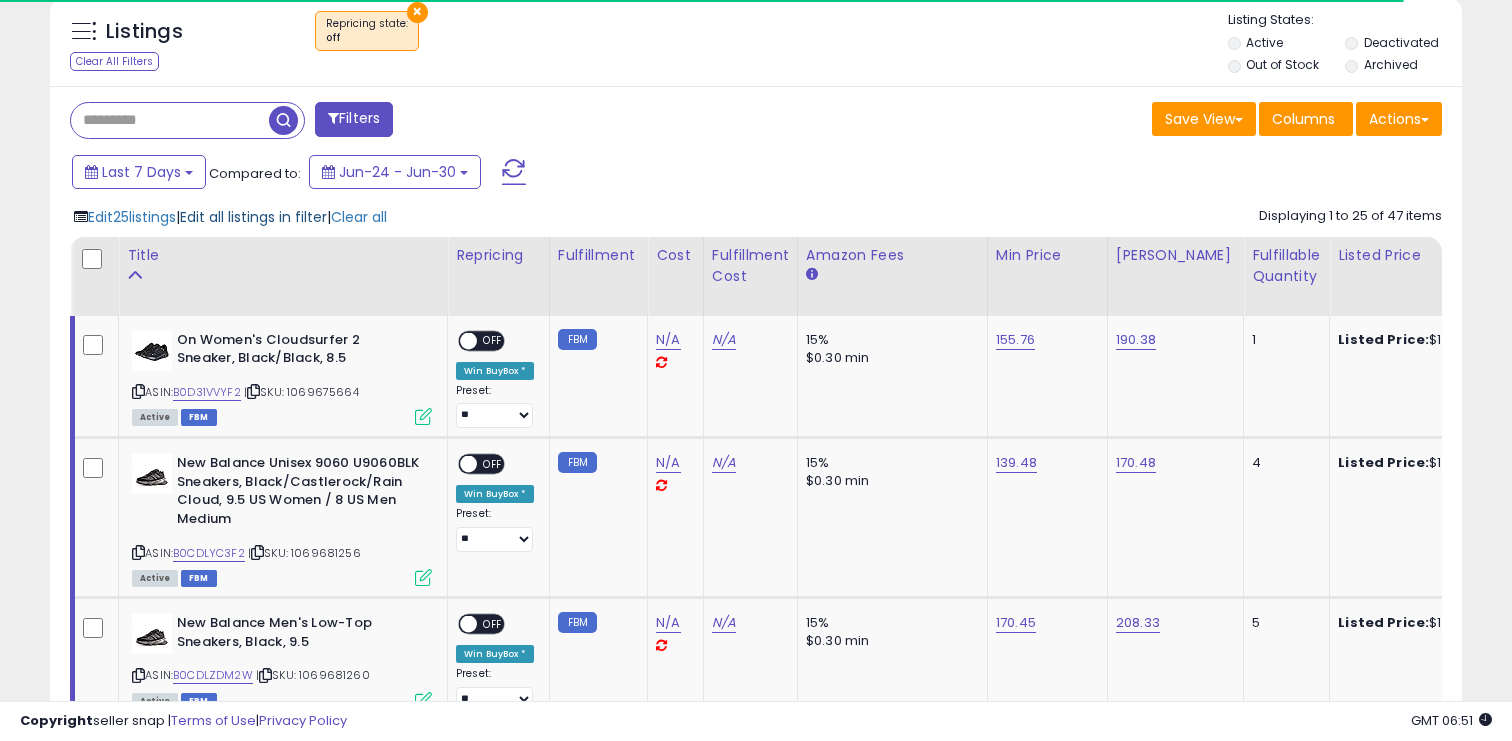 click on "Edit all listings in filter" at bounding box center (253, 217) 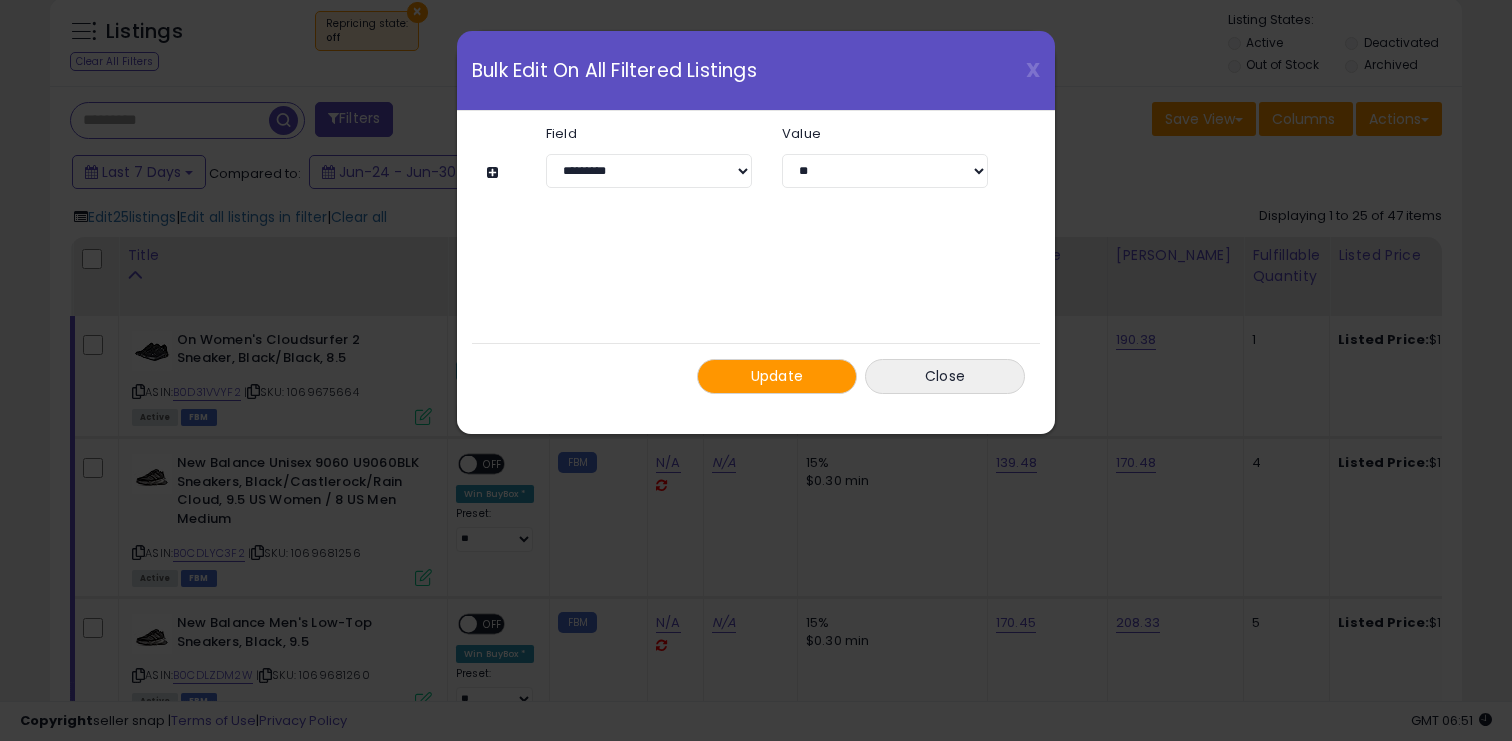 scroll, scrollTop: 999590, scrollLeft: 999182, axis: both 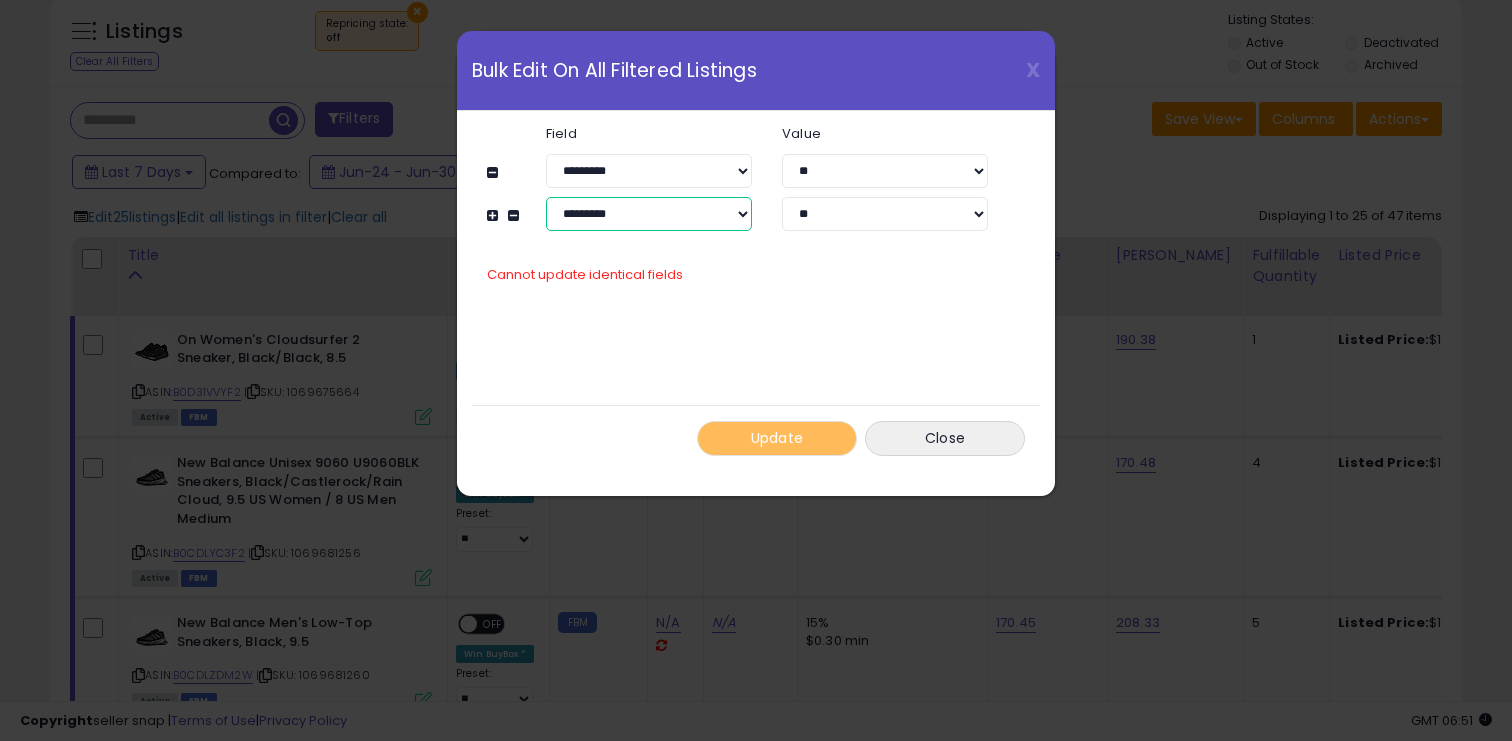 click on "**********" at bounding box center [649, 214] 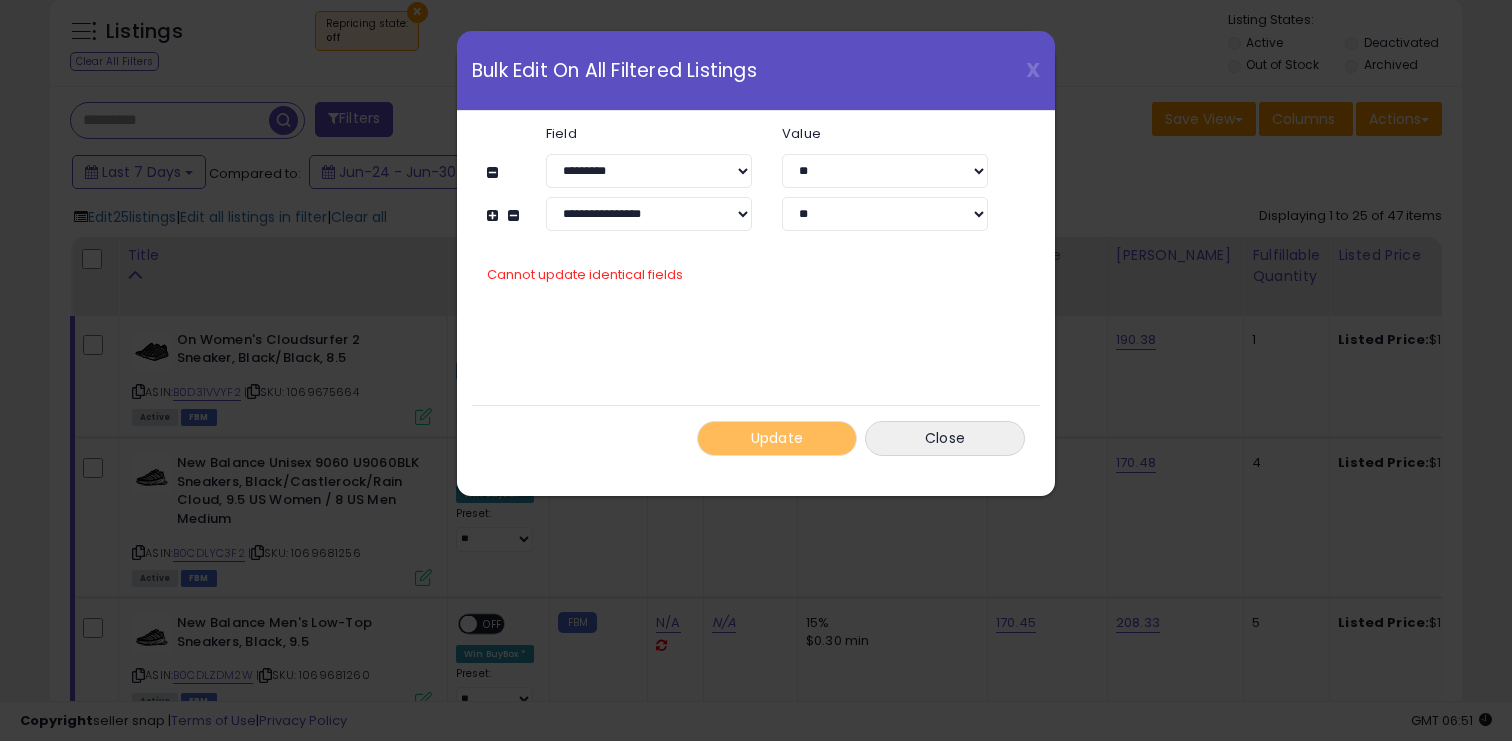 click on "**********" at bounding box center [746, 178] 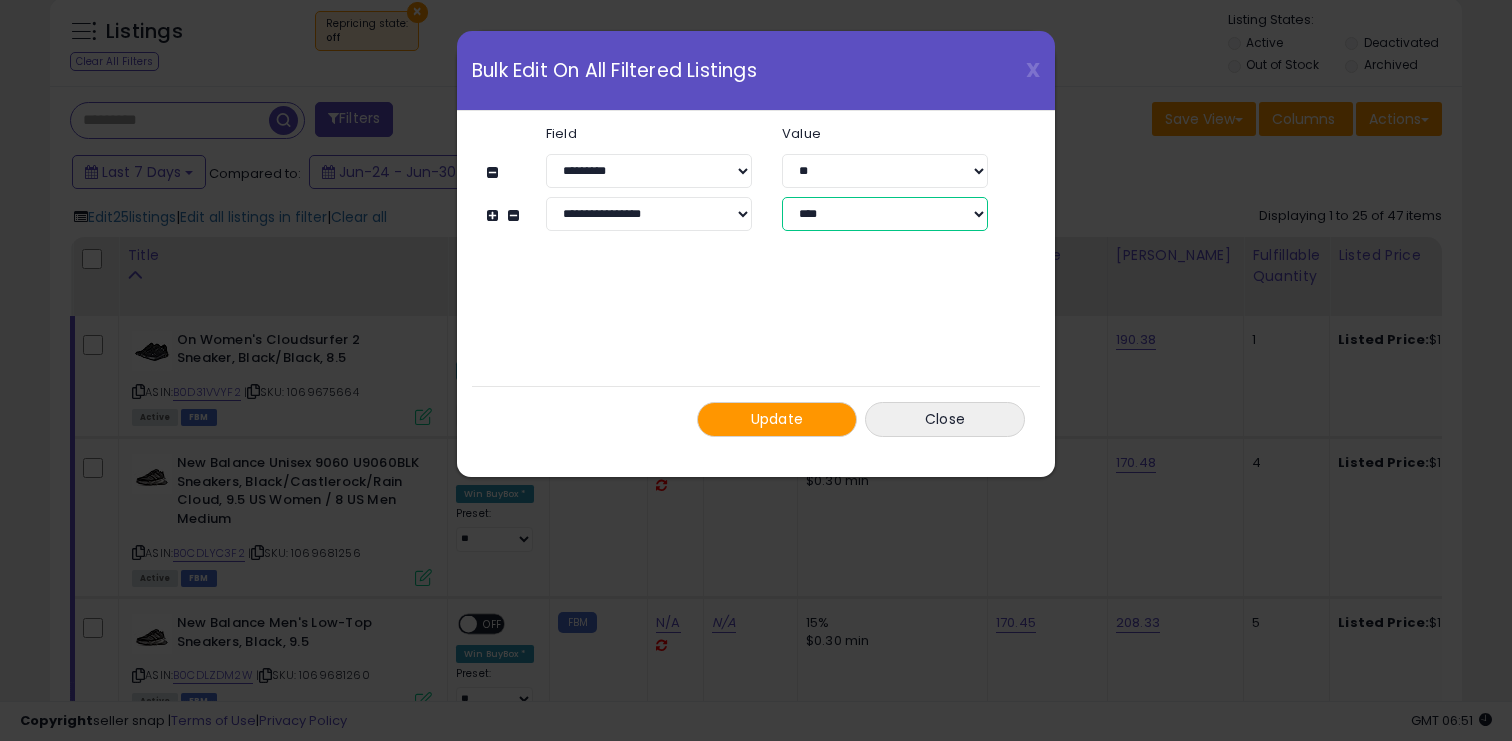 click on "****
**" at bounding box center (885, 214) 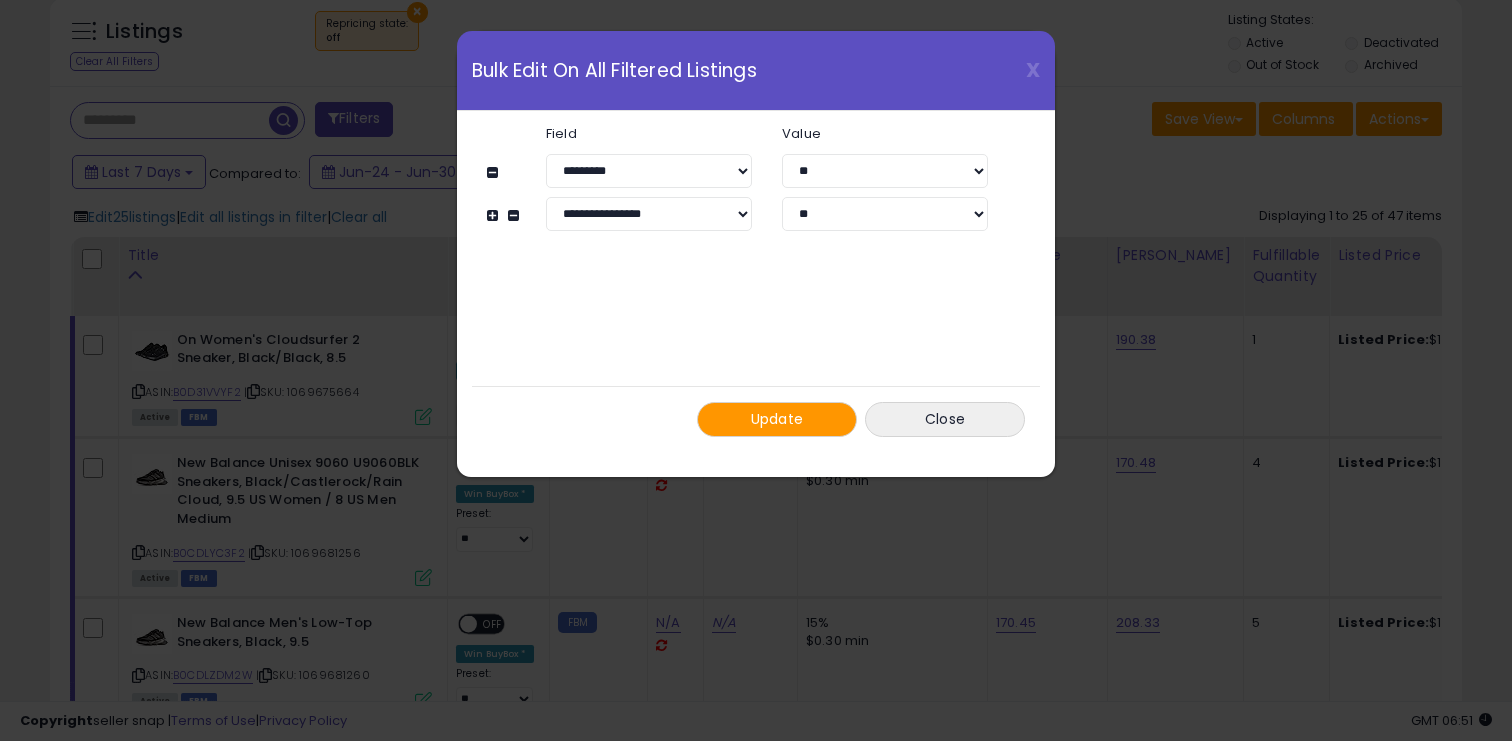 click on "Update" at bounding box center (777, 419) 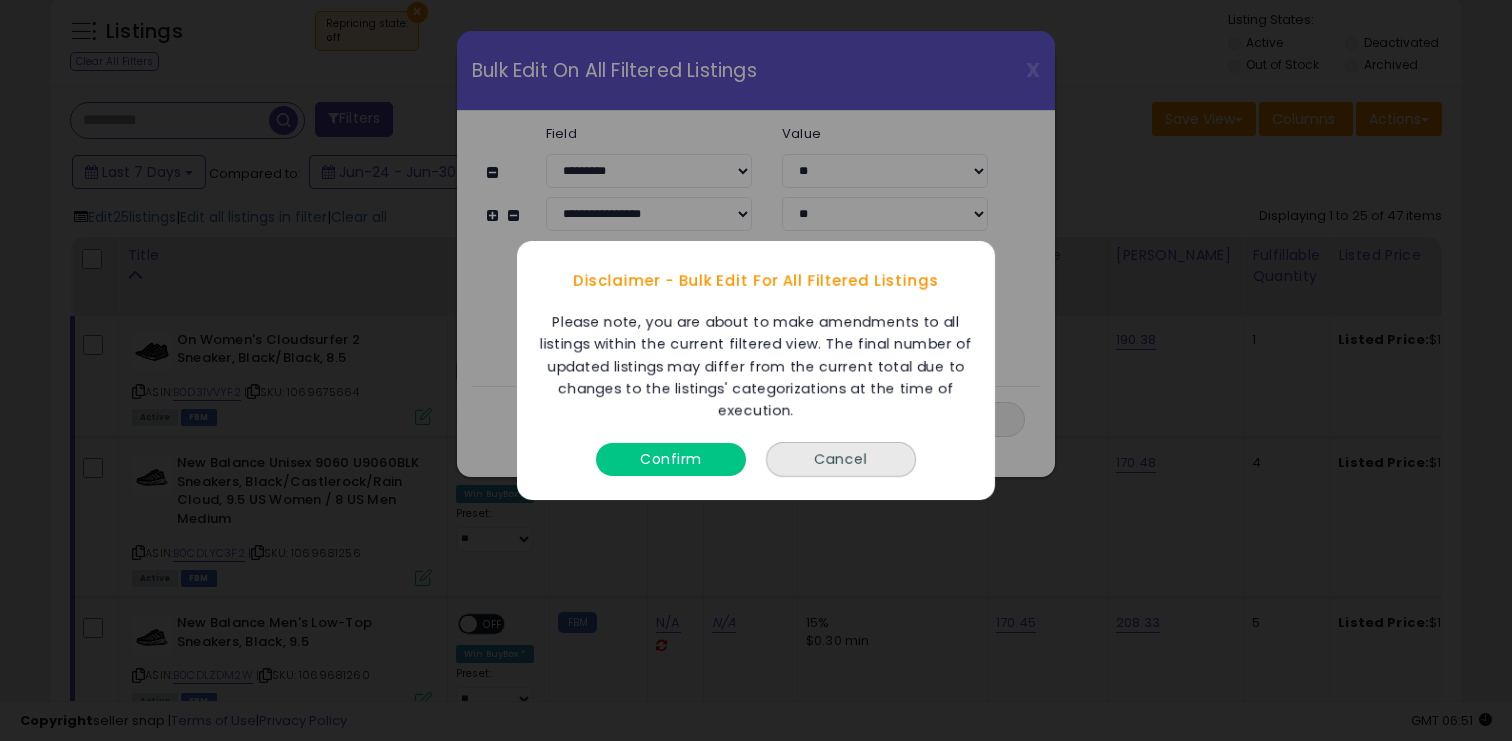 click on "Confirm" at bounding box center (671, 459) 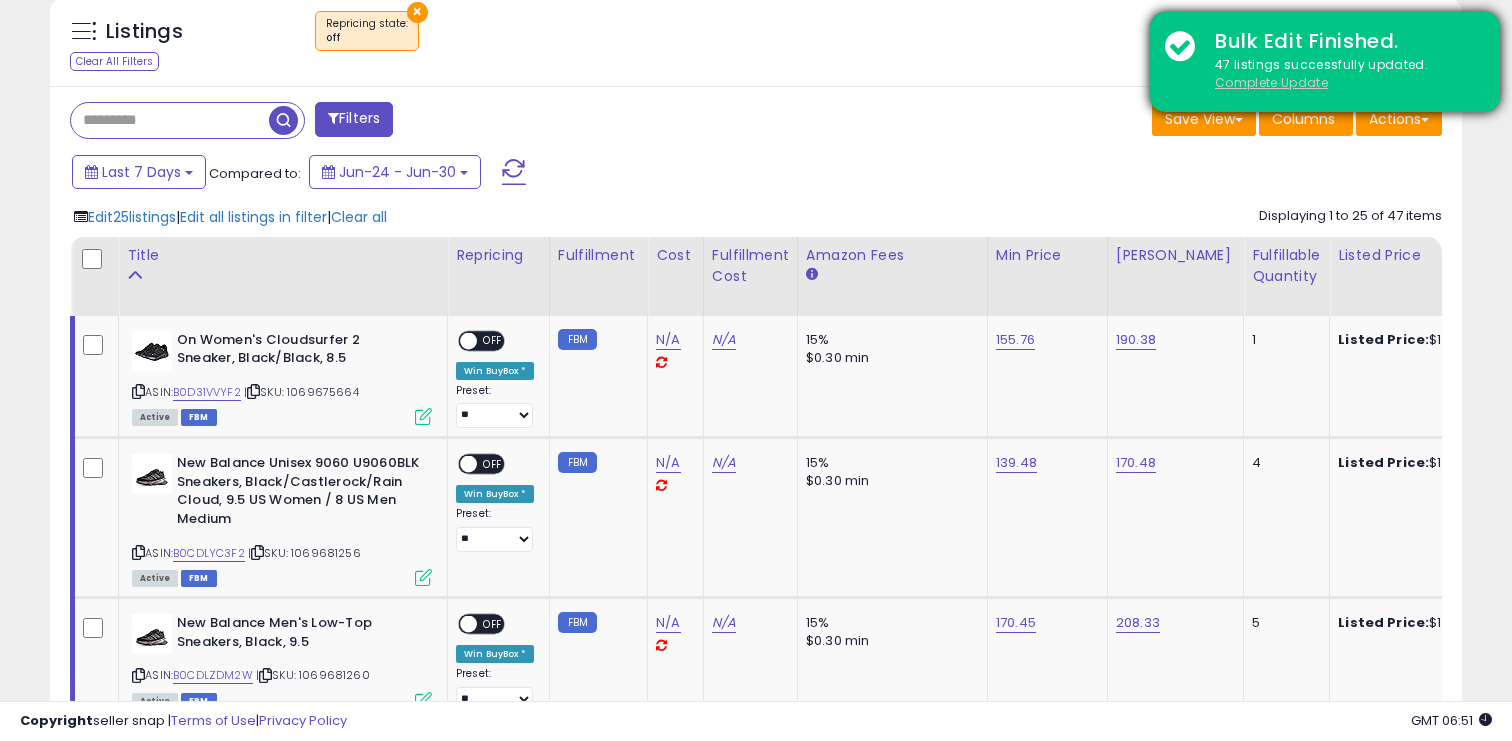 click on "Complete Update" at bounding box center (1271, 82) 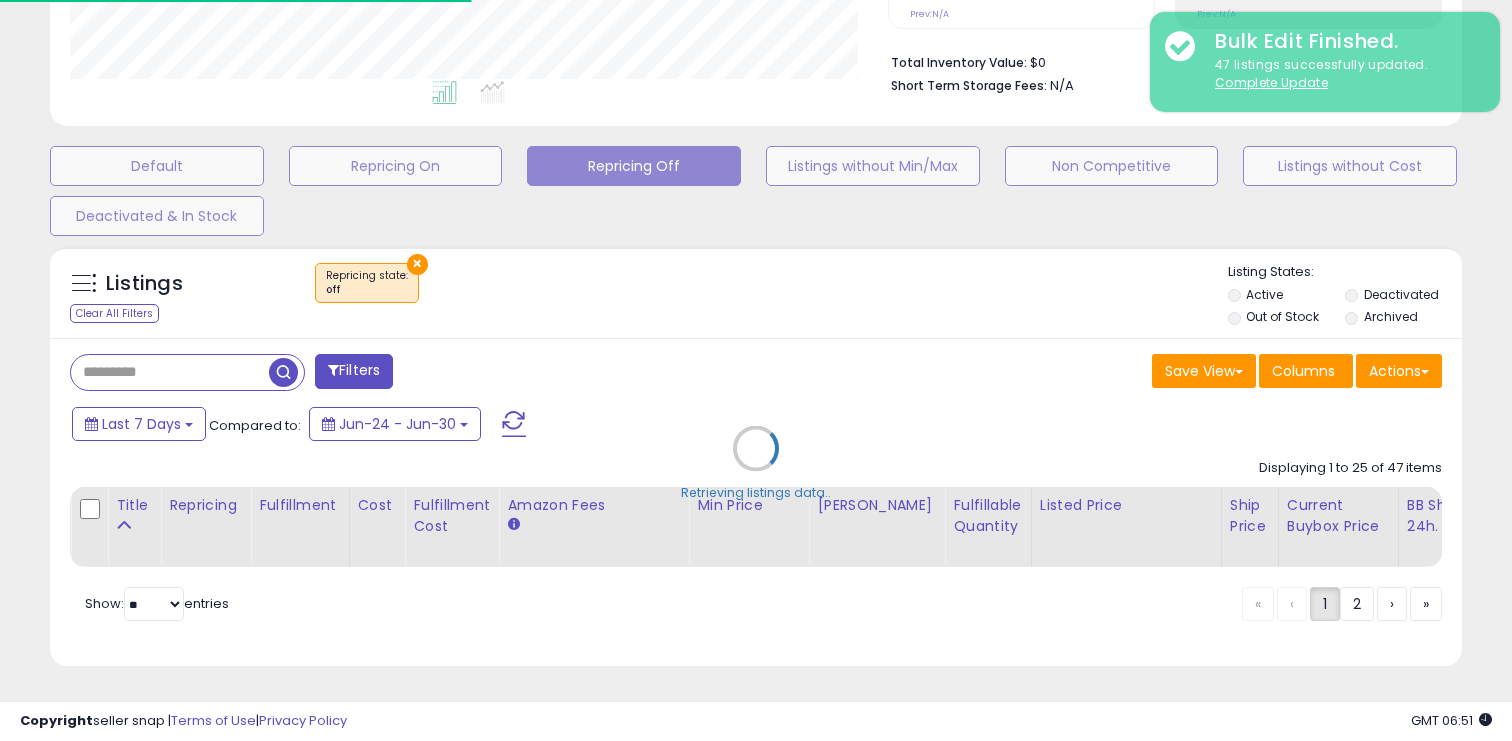 scroll, scrollTop: 464, scrollLeft: 0, axis: vertical 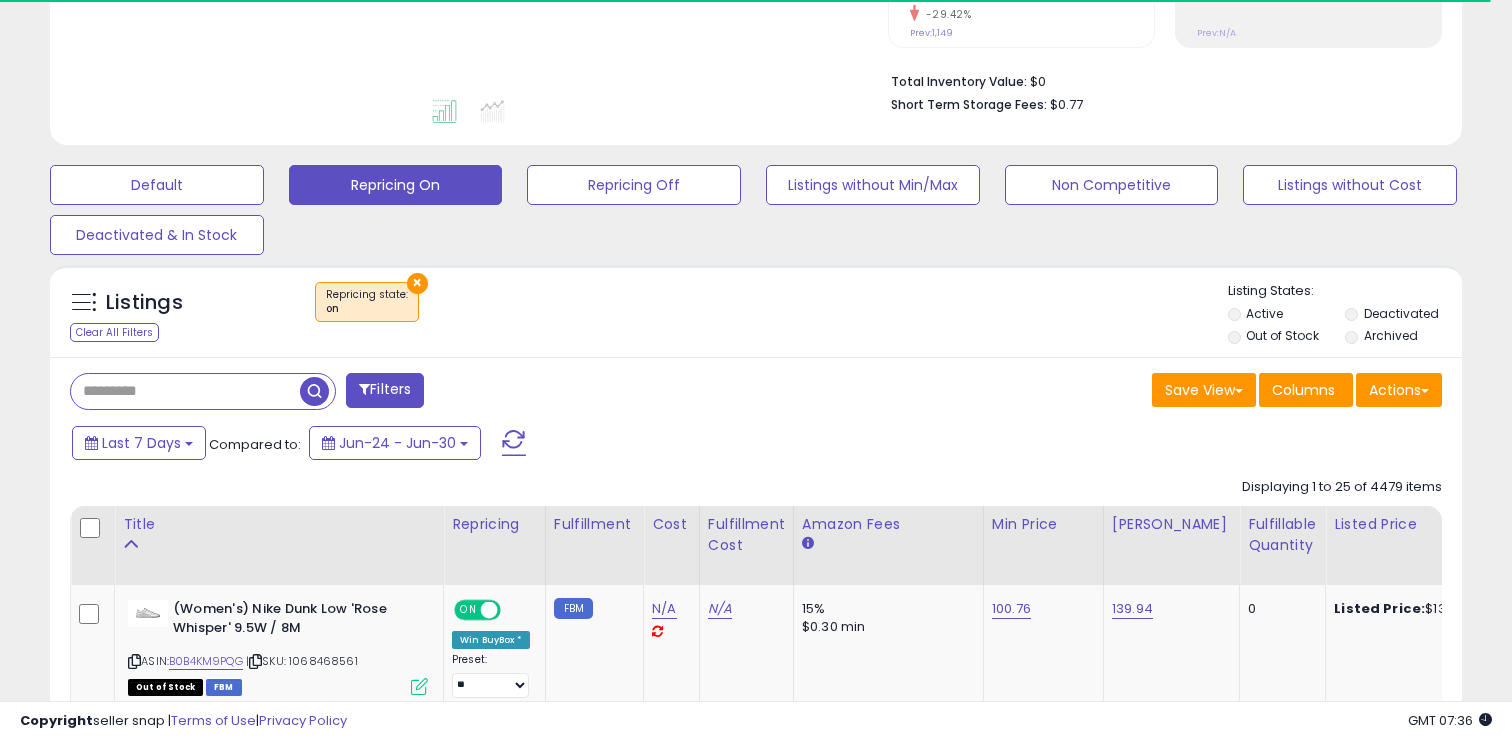click at bounding box center [185, 391] 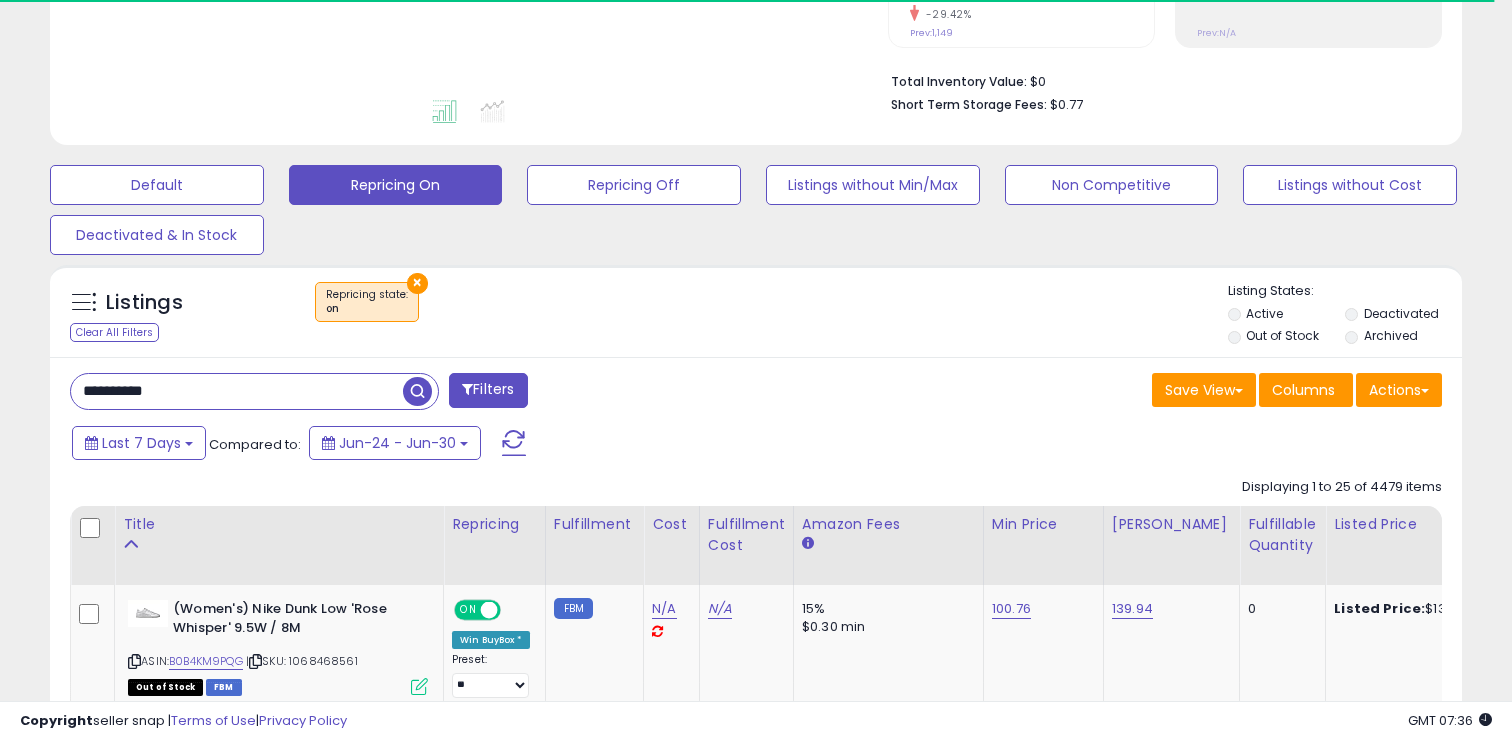type on "**********" 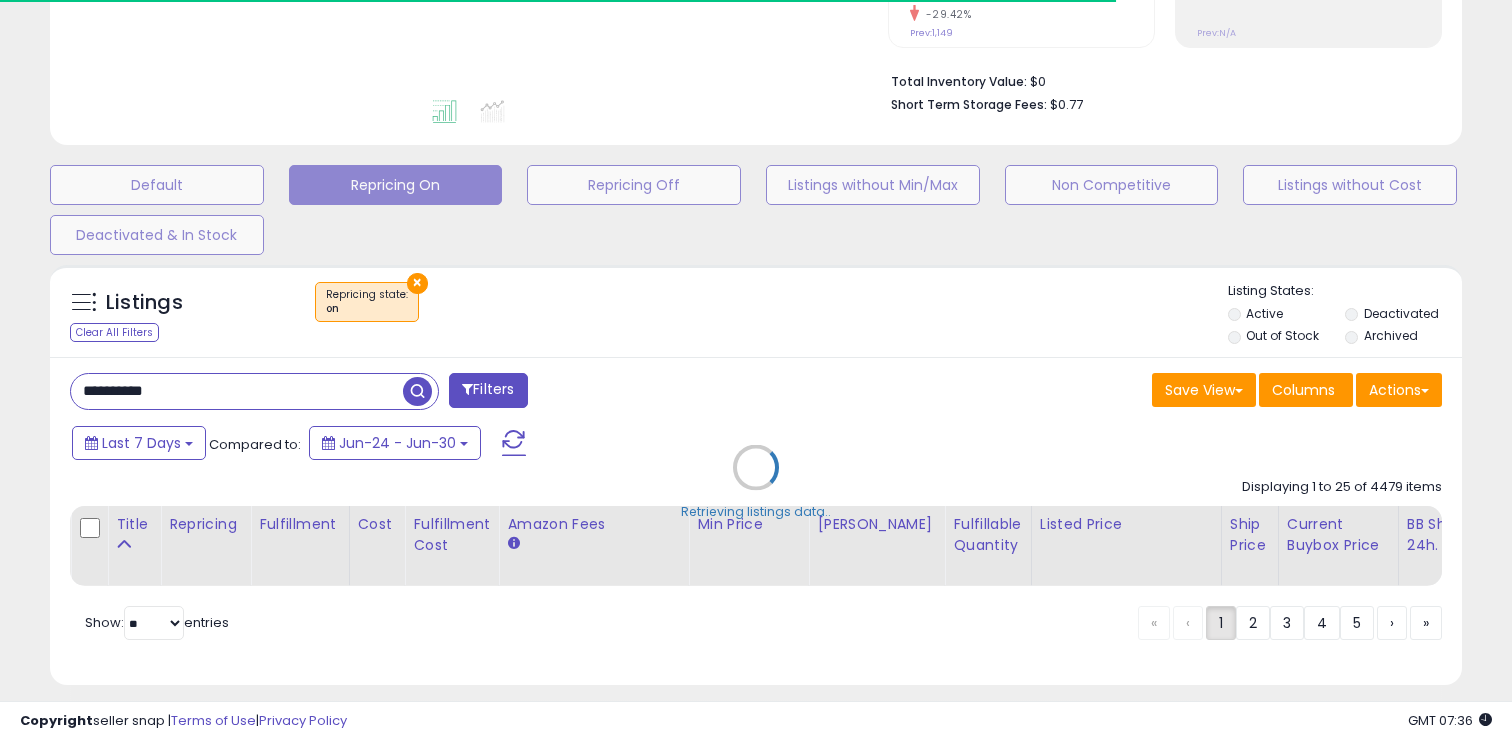 scroll, scrollTop: 493, scrollLeft: 0, axis: vertical 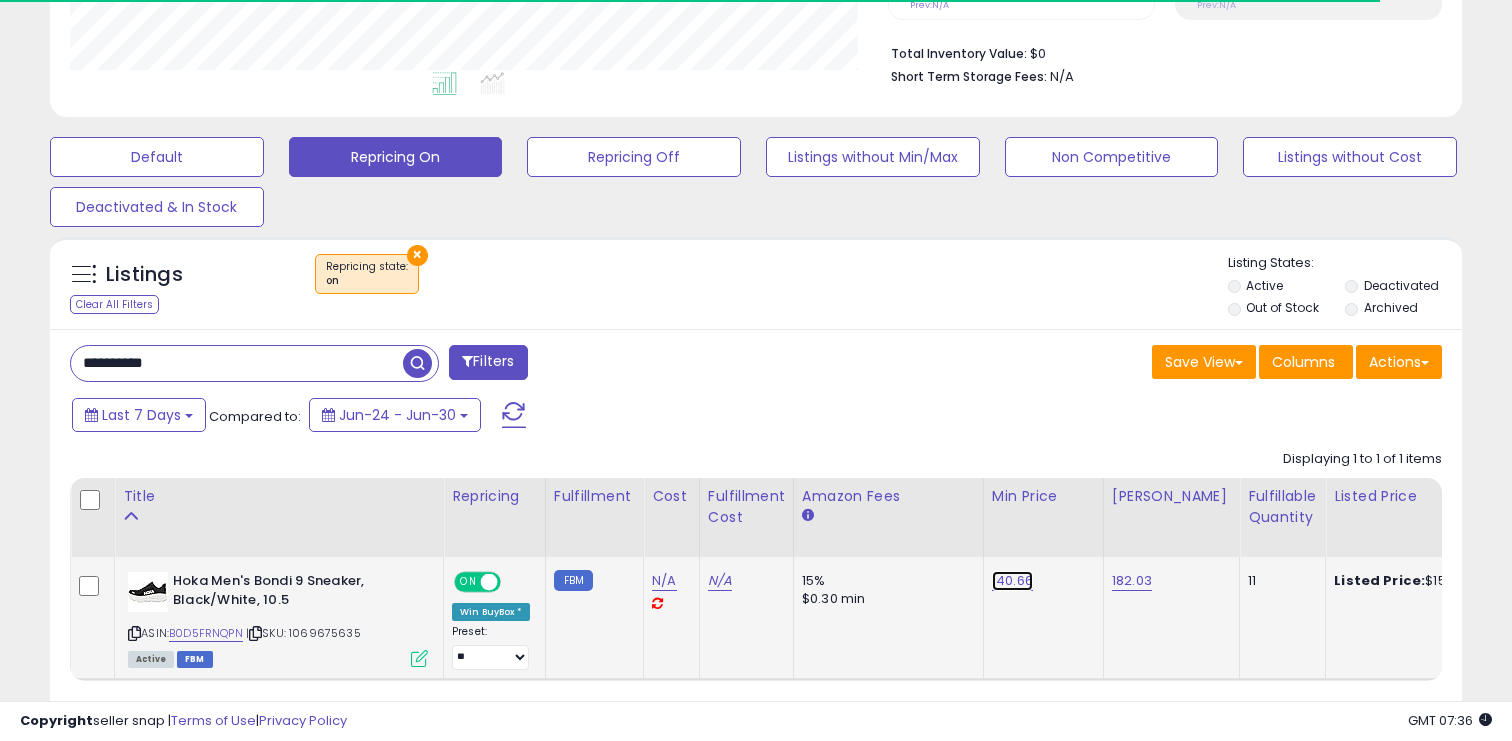 click on "140.66" at bounding box center [1012, 581] 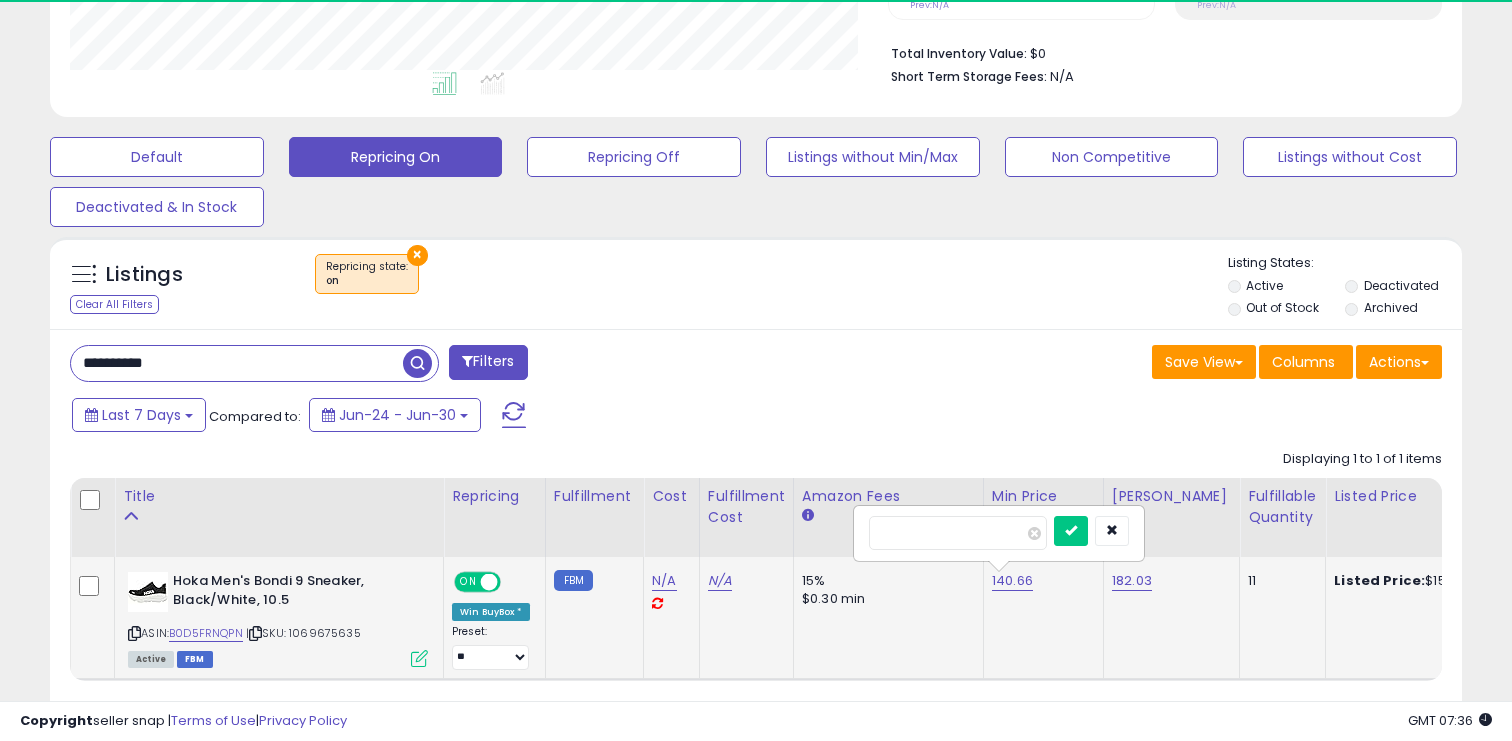 type on "***" 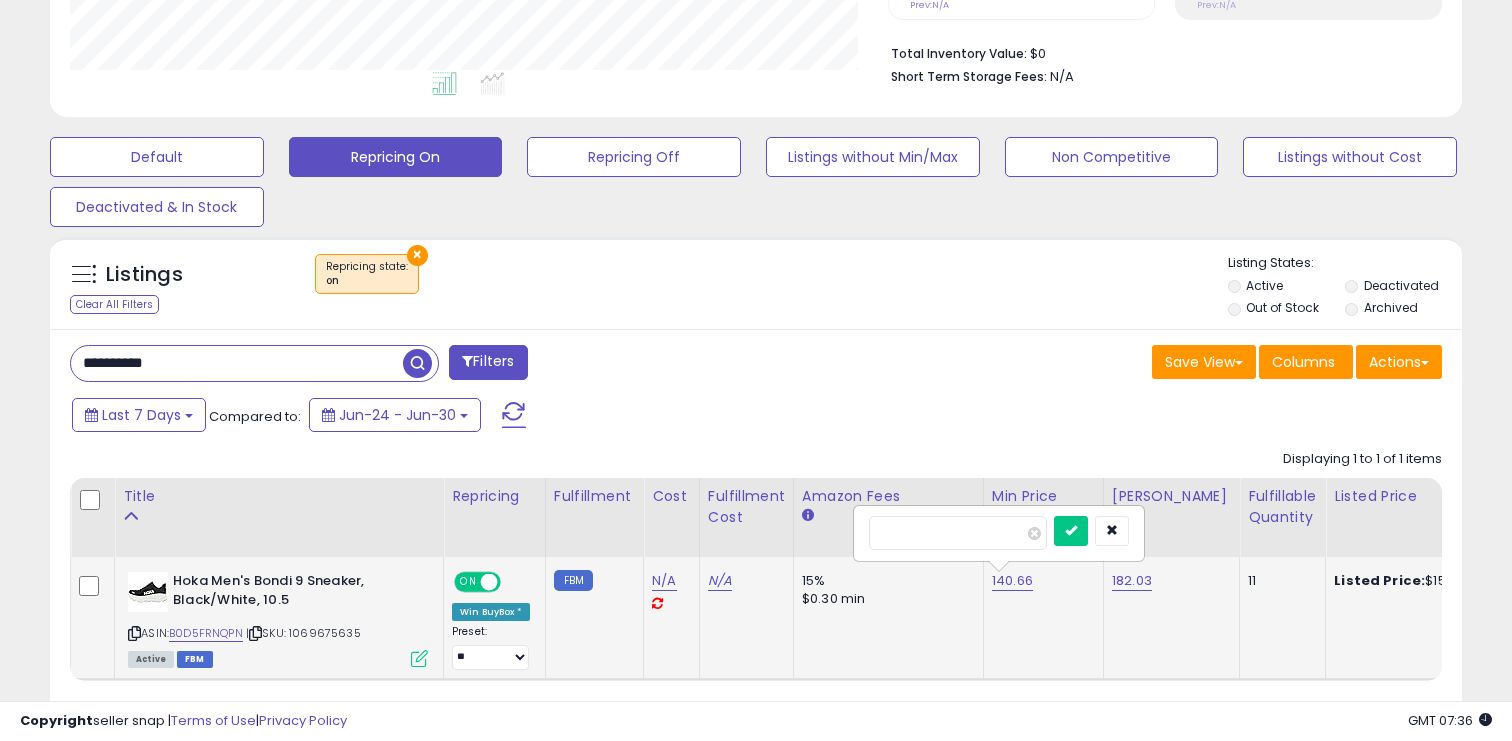 click at bounding box center (1071, 531) 